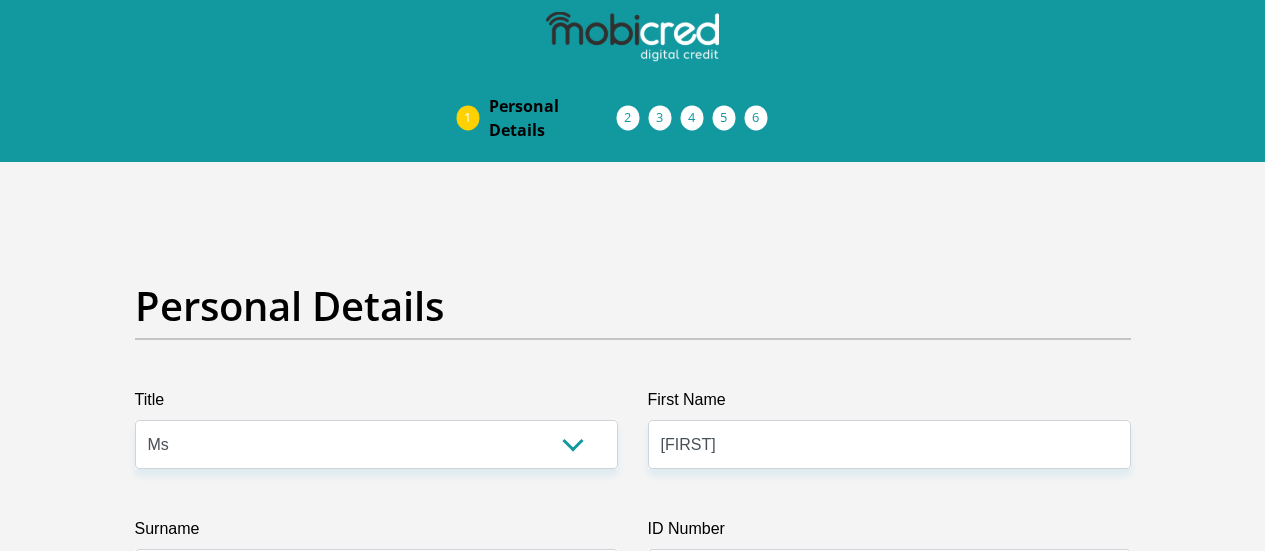 select on "Ms" 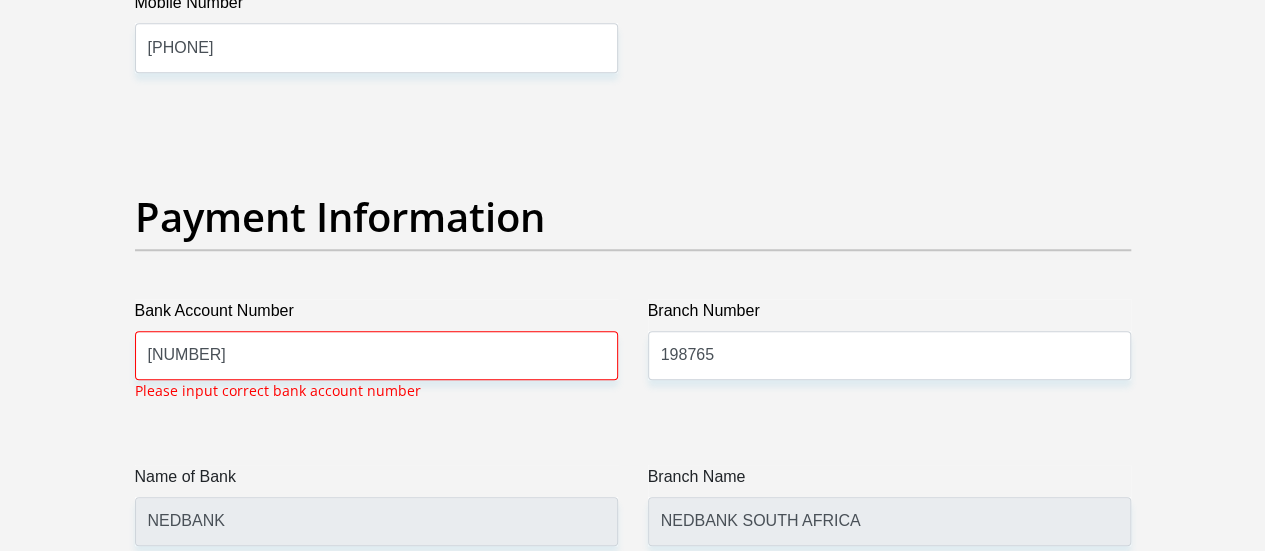 type on "[NUMBER]" 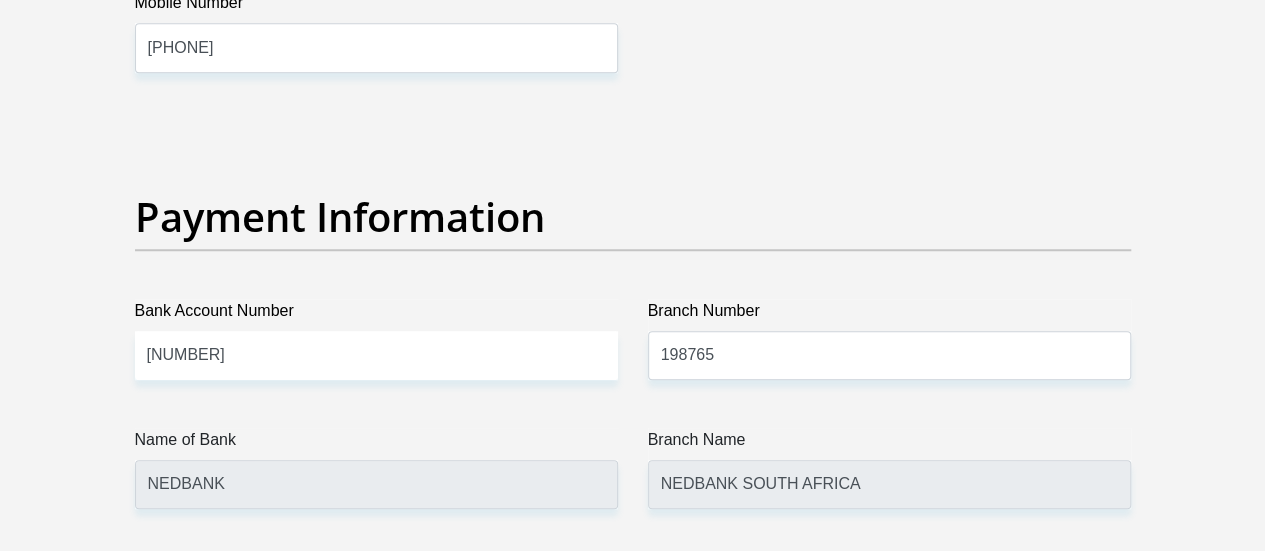 click on "Title
Mr
Ms
Mrs
Dr
Other
First Name
[FIRST]
Surname
[LAST]
ID Number
[ID NUMBER]
Please input valid ID number
Race
Black
Coloured
Indian
White
Other
Contact Number
[PHONE]
Please input valid contact number
Nationality
[COUNTRY]
[COUNTRY]
[COUNTRY]  [COUNTRY]  [COUNTRY]" at bounding box center (633, -891) 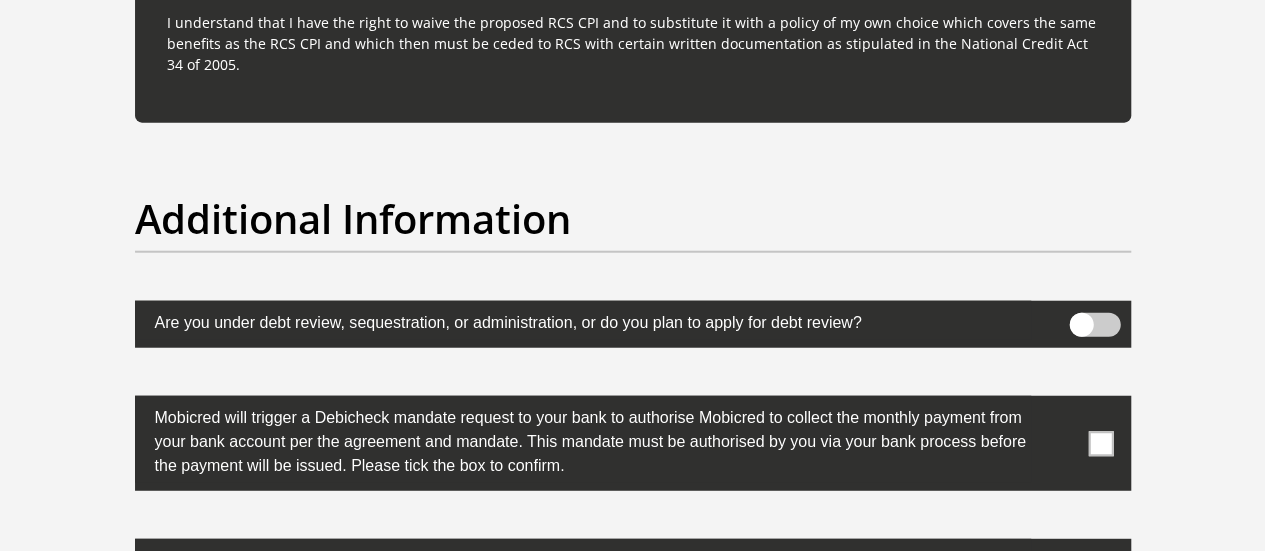 scroll, scrollTop: 6382, scrollLeft: 0, axis: vertical 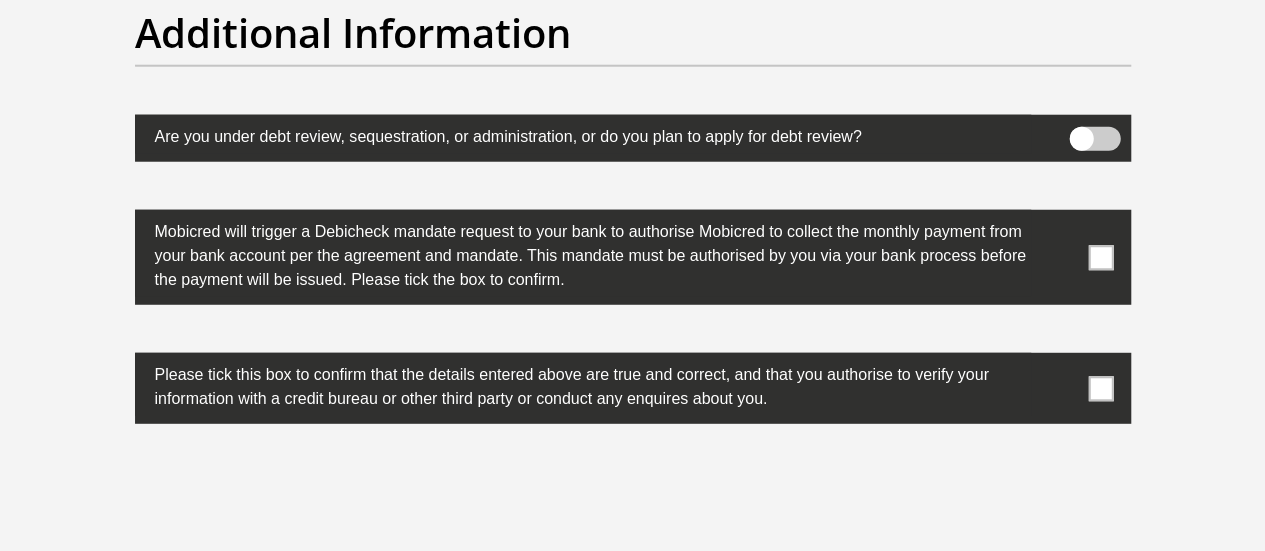 click at bounding box center [1100, 257] 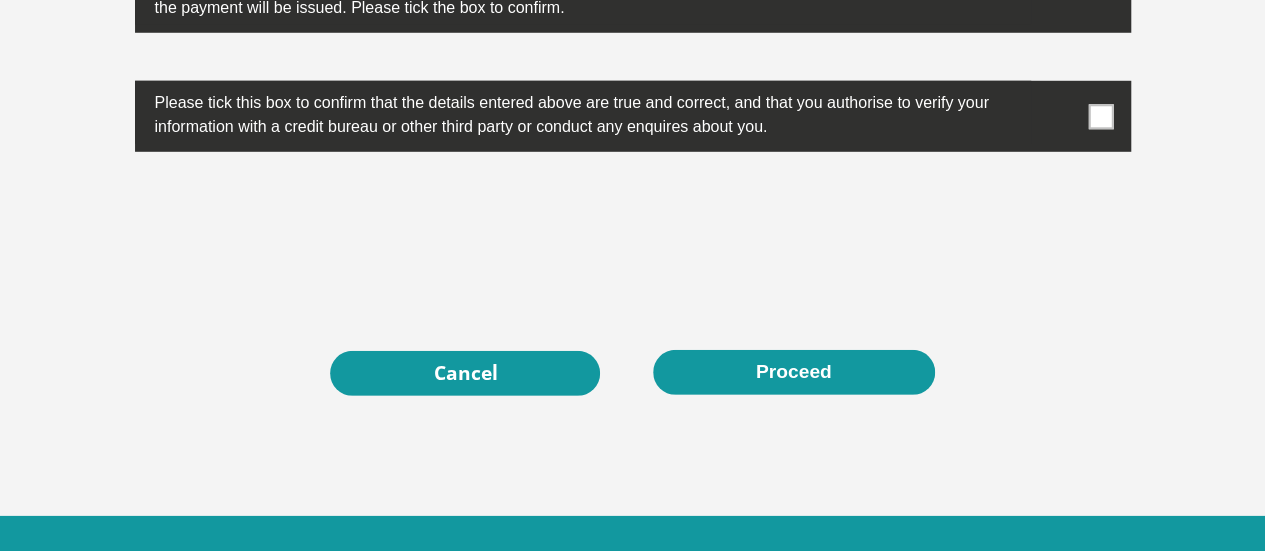 scroll, scrollTop: 6629, scrollLeft: 0, axis: vertical 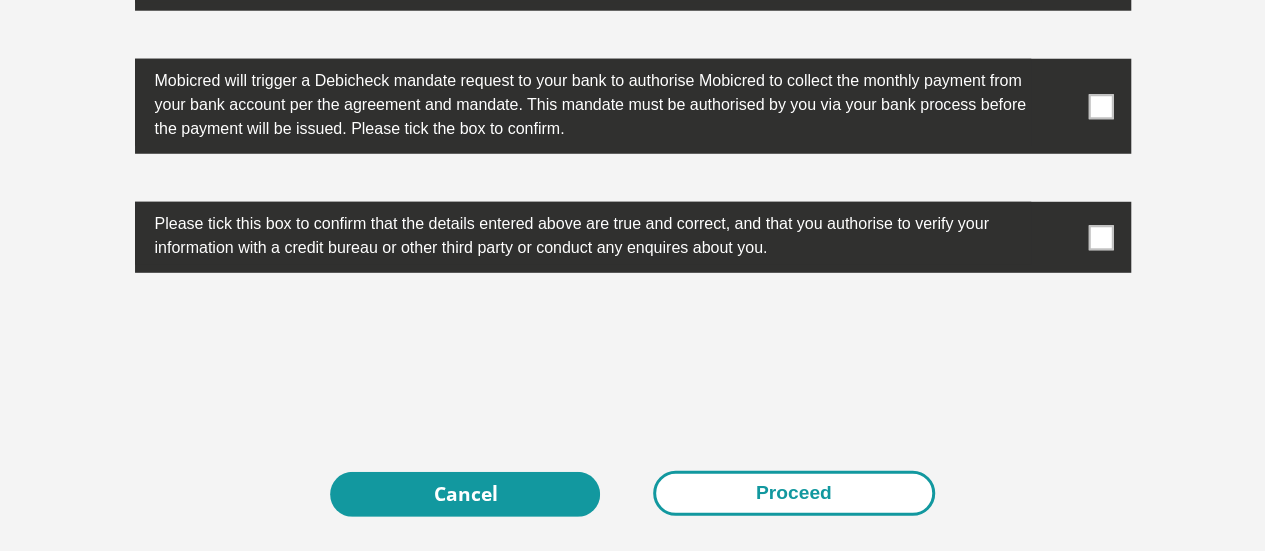 click on "Proceed" at bounding box center [794, 493] 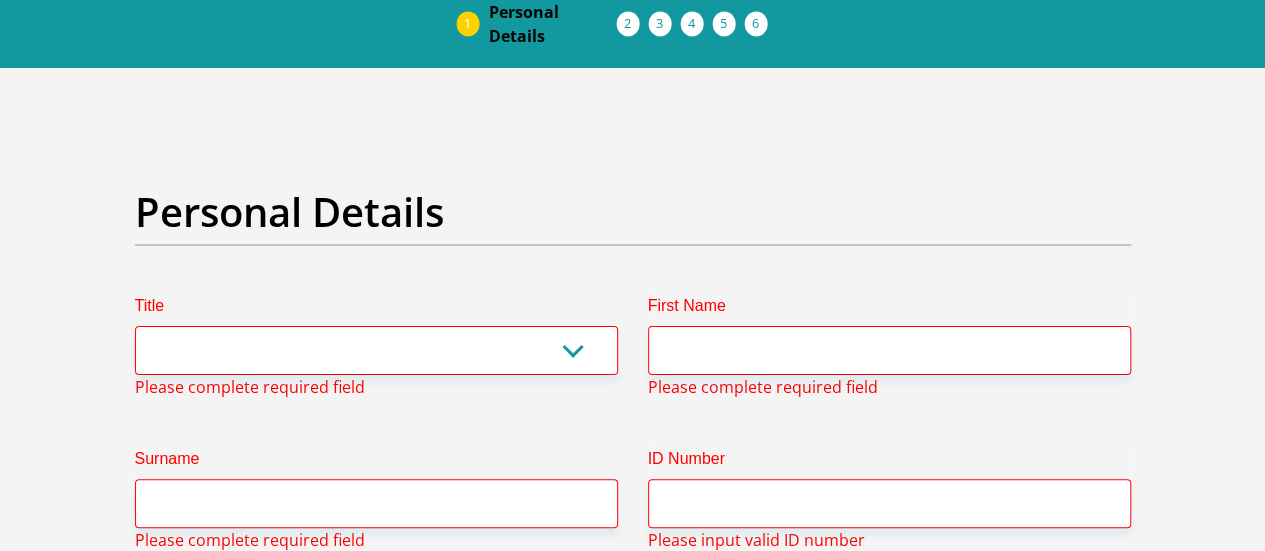 scroll, scrollTop: 7083, scrollLeft: 0, axis: vertical 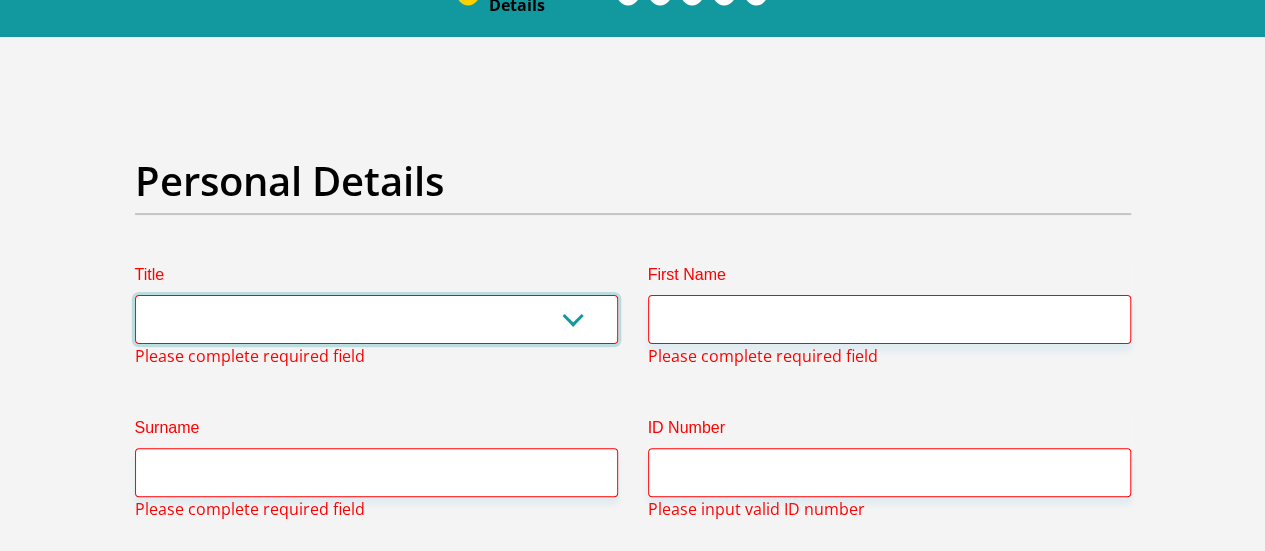 click on "Mr
Ms
Mrs
Dr
Other" at bounding box center [376, 319] 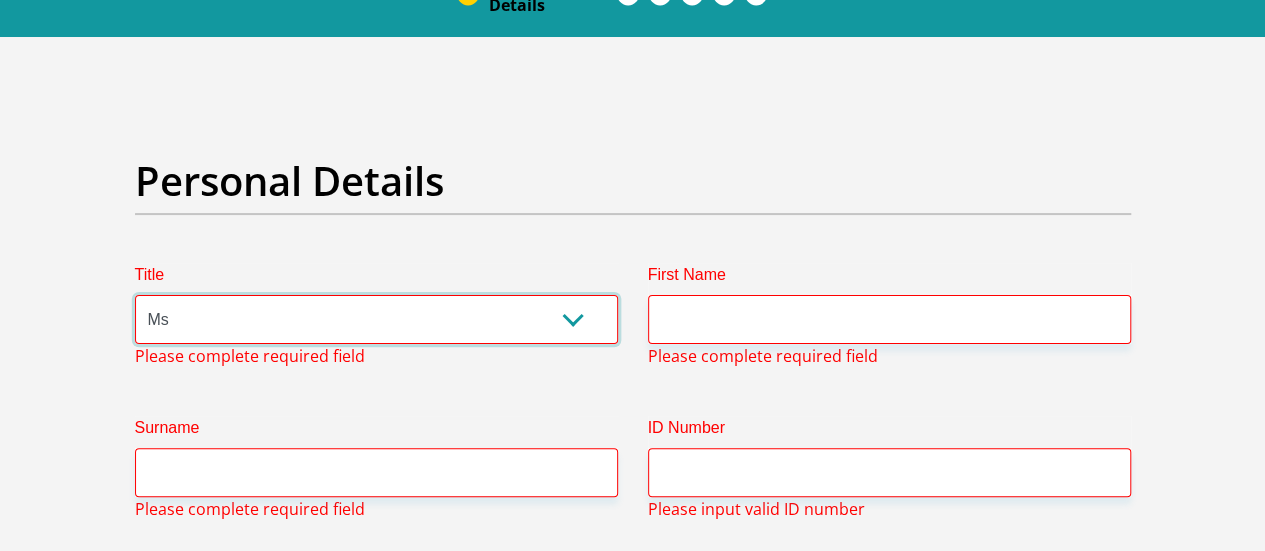 click on "Mr
Ms
Mrs
Dr
Other" at bounding box center (376, 319) 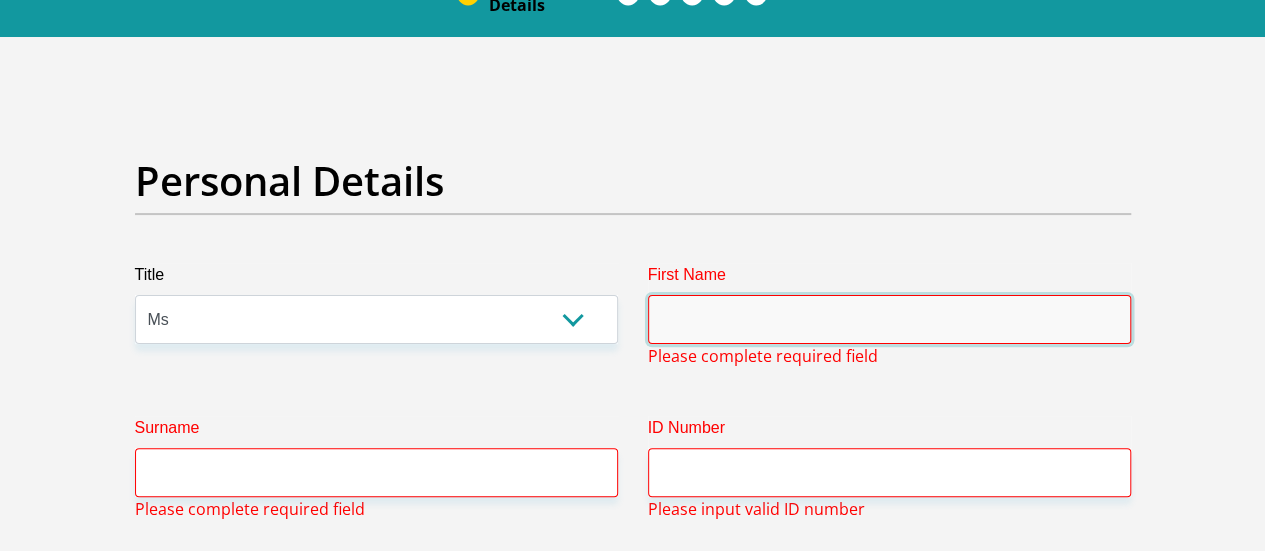 click on "First Name" at bounding box center [889, 319] 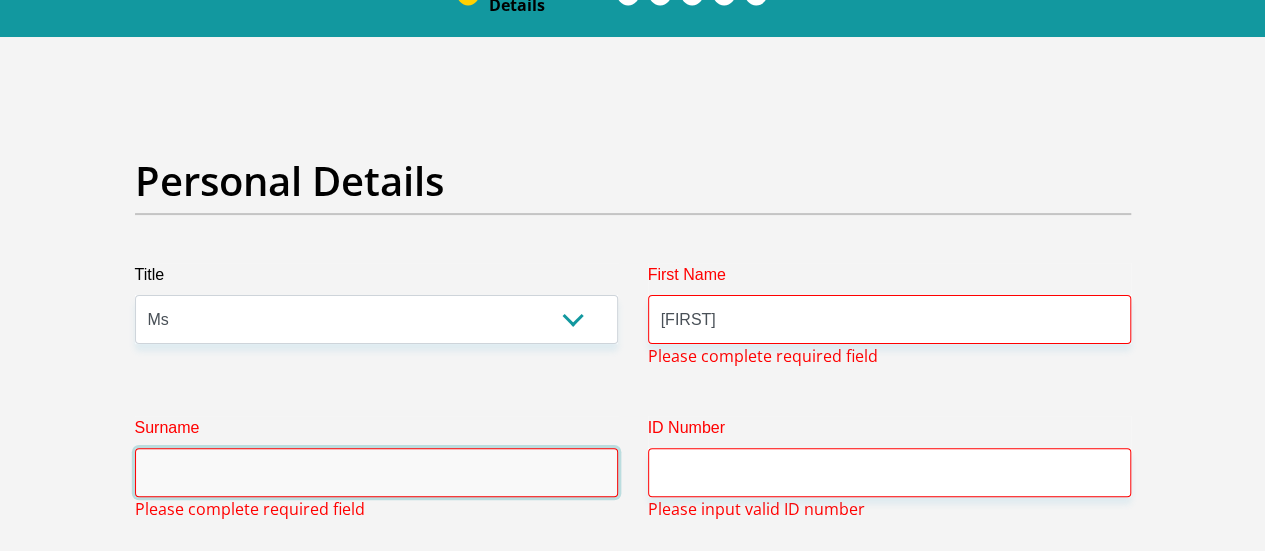 type on "[LAST]" 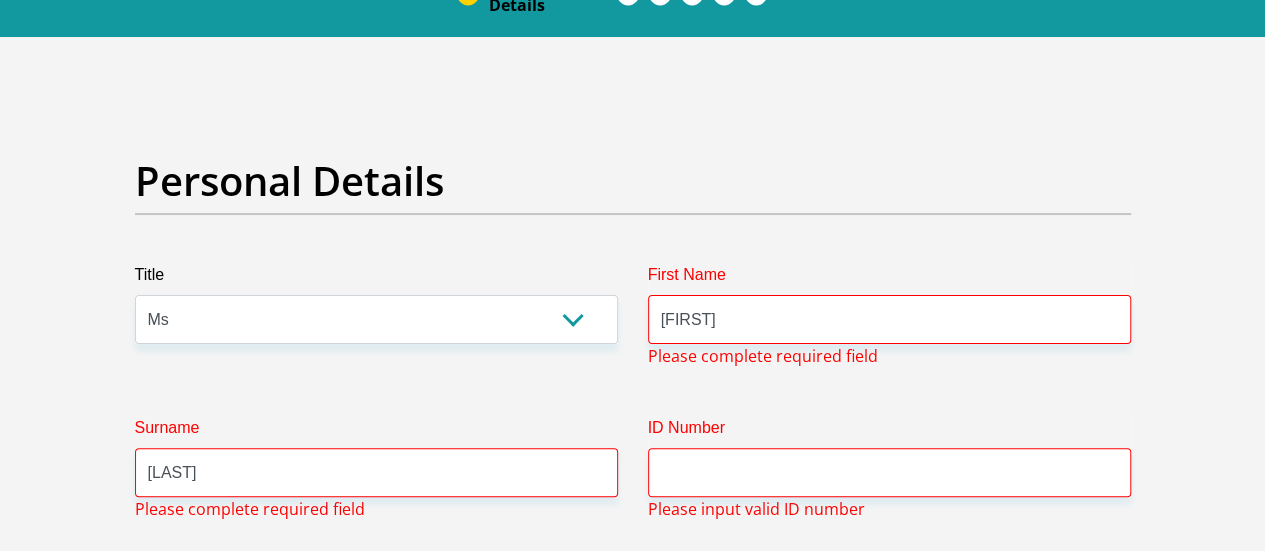 type on "[PHONE]" 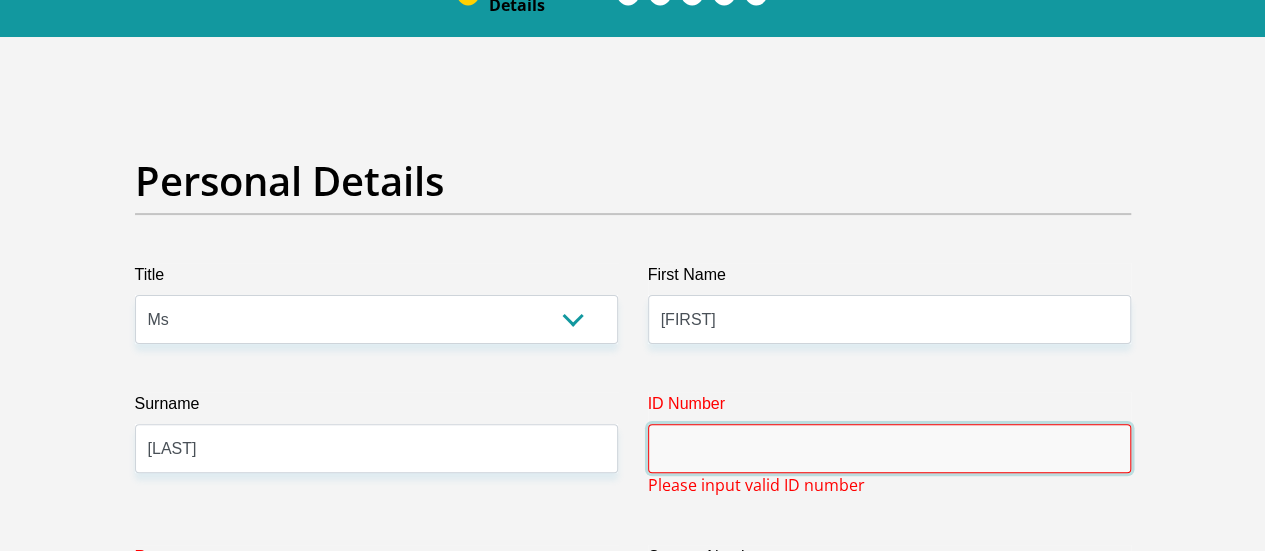 click on "ID Number" at bounding box center [889, 448] 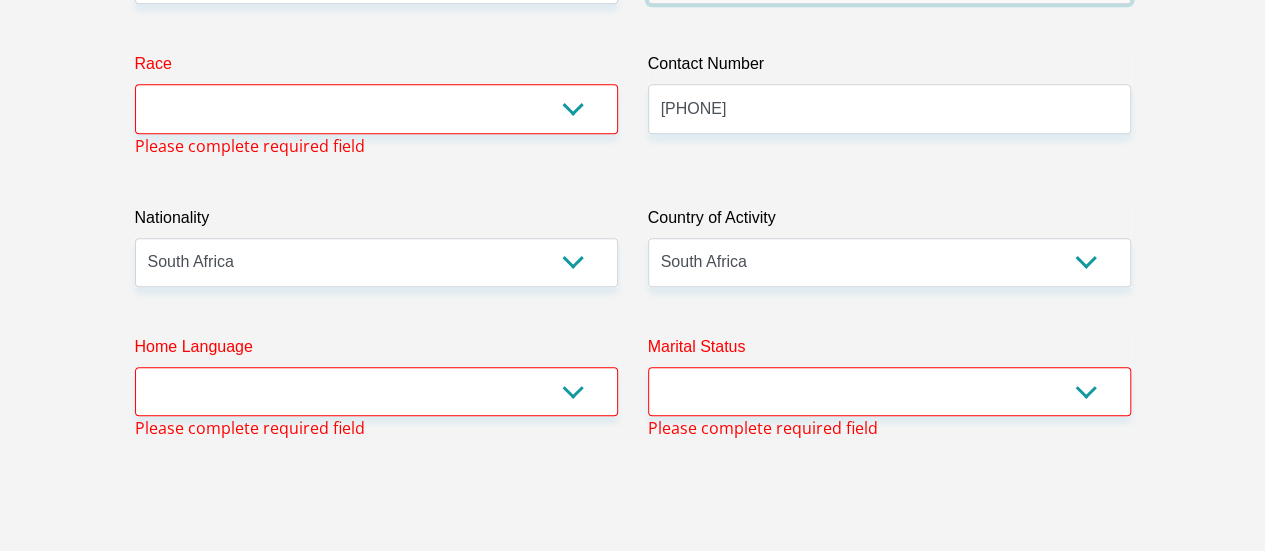 scroll, scrollTop: 584, scrollLeft: 0, axis: vertical 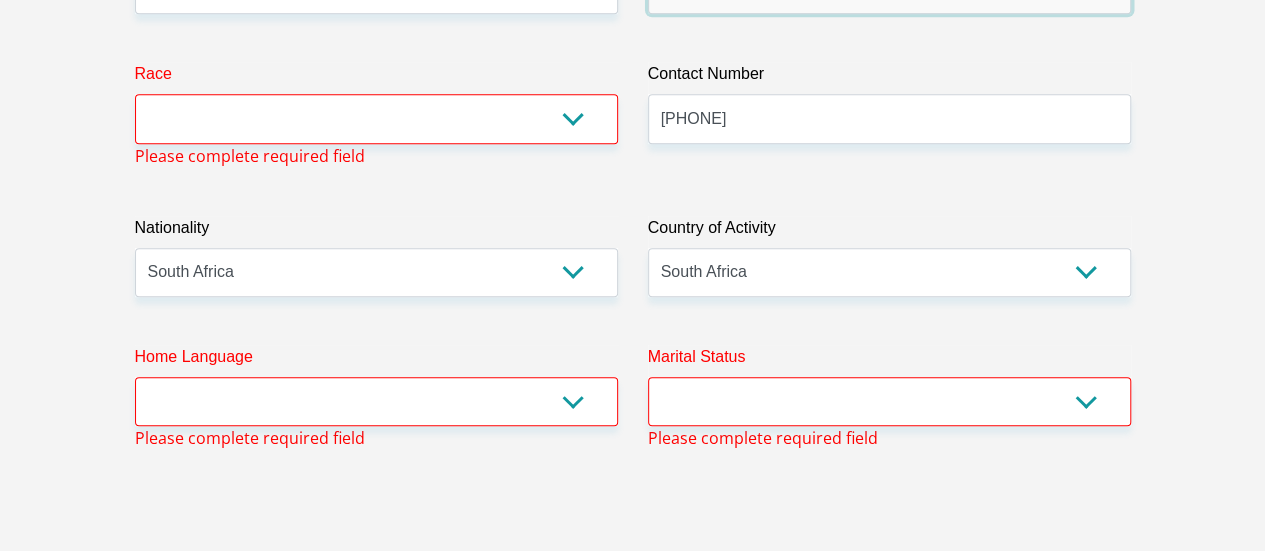 type on "[PHONE]" 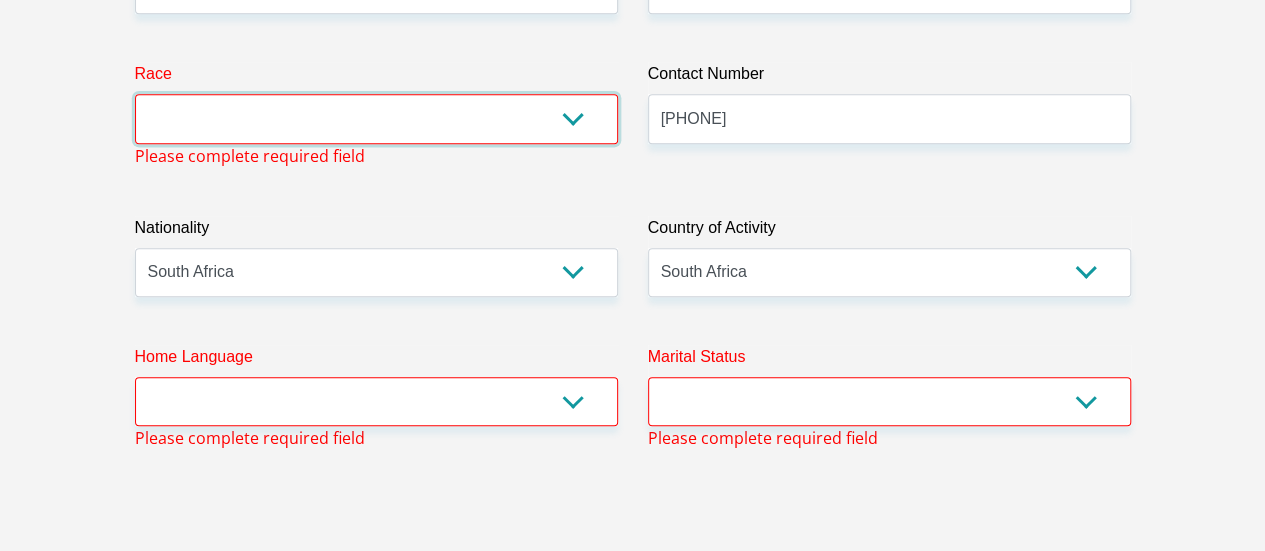 click on "Black
Coloured
Indian
White
Other" at bounding box center [376, 118] 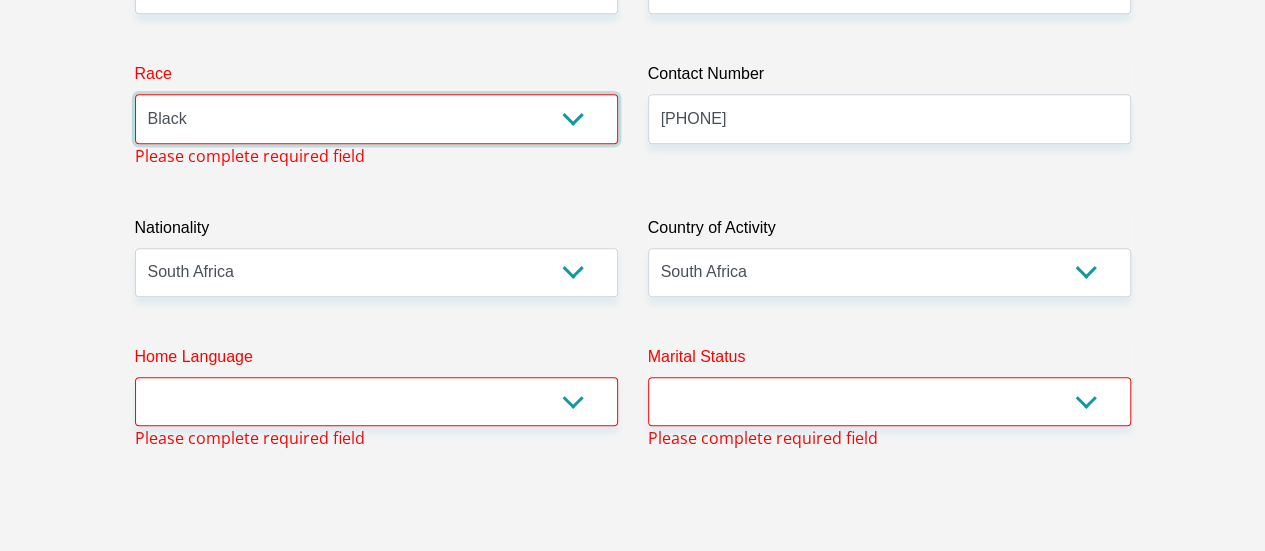 click on "Black
Coloured
Indian
White
Other" at bounding box center [376, 118] 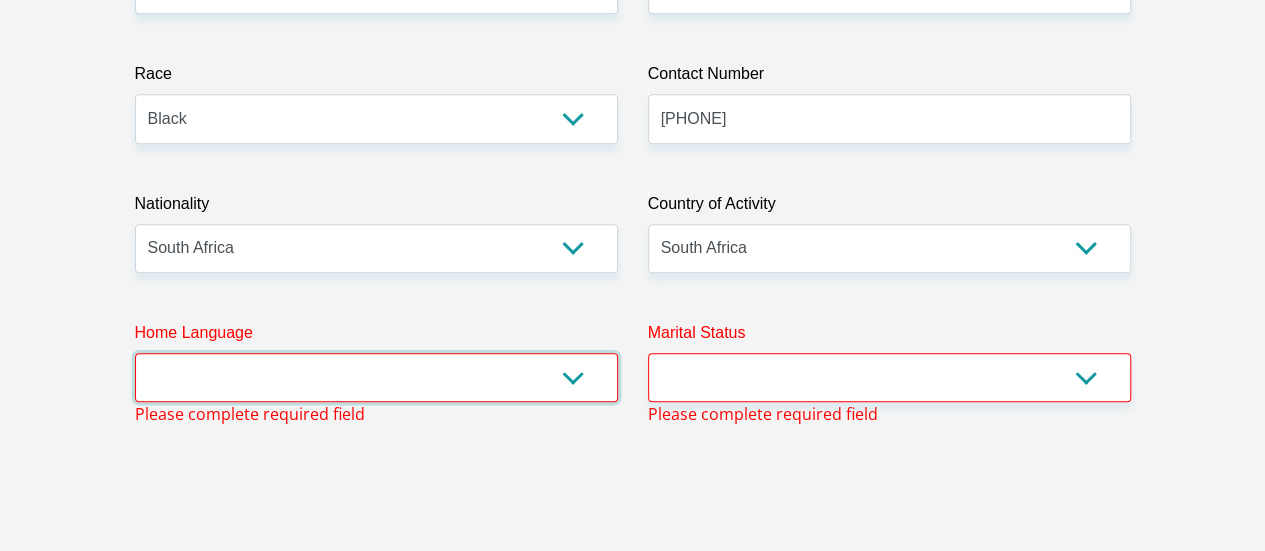 click on "Afrikaans
English
Sepedi
South Ndebele
Southern Sotho
Swati
Tsonga
Tswana
Venda
Xhosa
Zulu
Other" at bounding box center (376, 377) 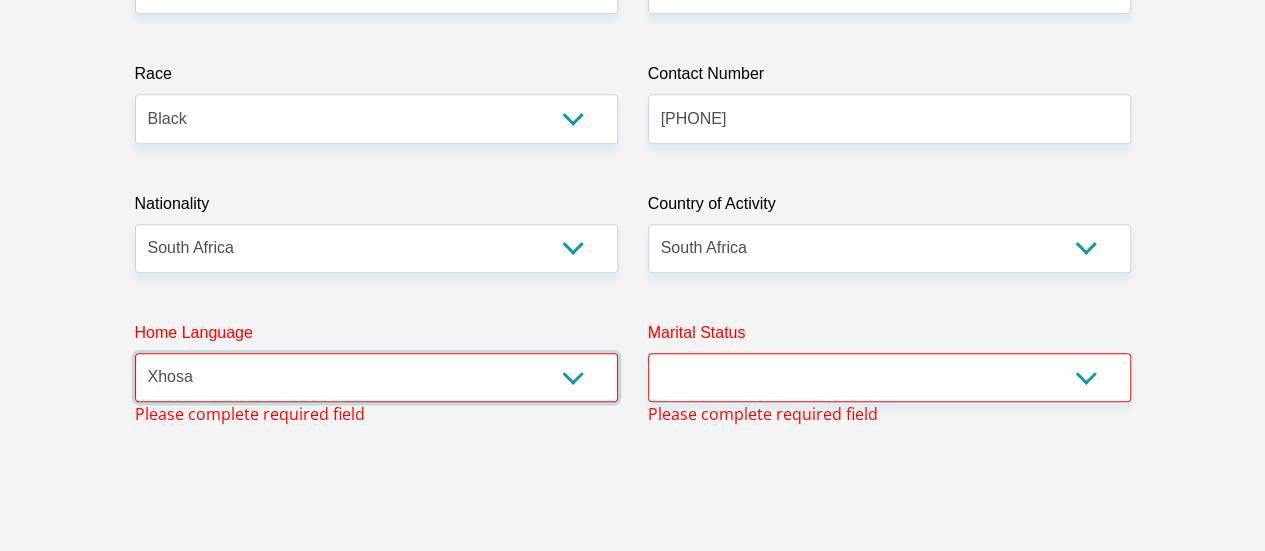 click on "Afrikaans
English
Sepedi
South Ndebele
Southern Sotho
Swati
Tsonga
Tswana
Venda
Xhosa
Zulu
Other" at bounding box center (376, 377) 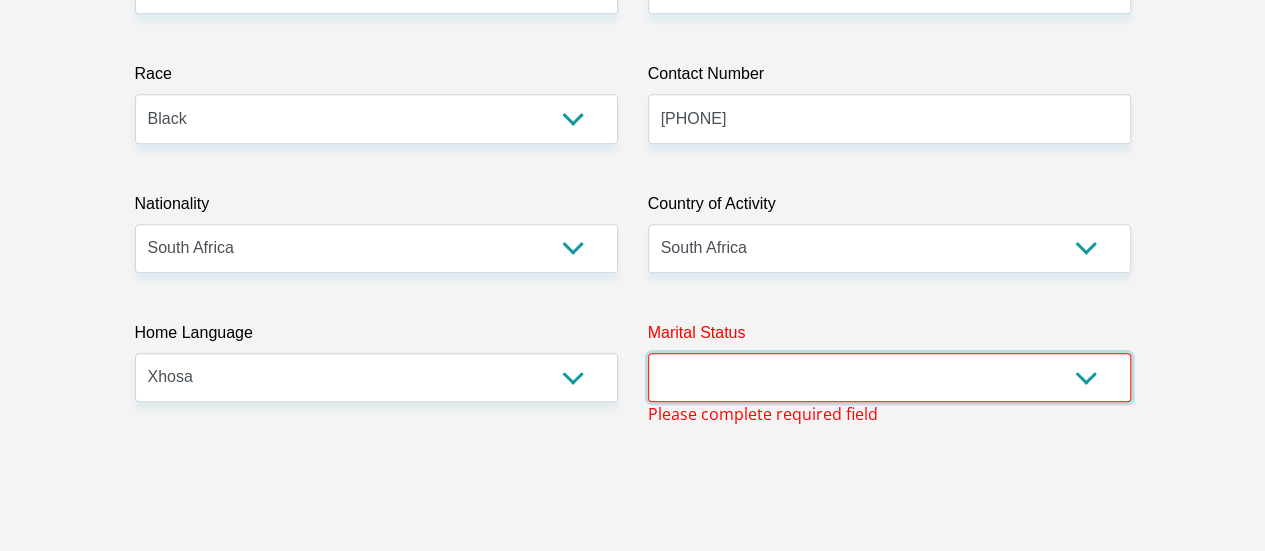 click on "Married ANC
Single
Divorced
Widowed
Married COP or Customary Law" at bounding box center [889, 377] 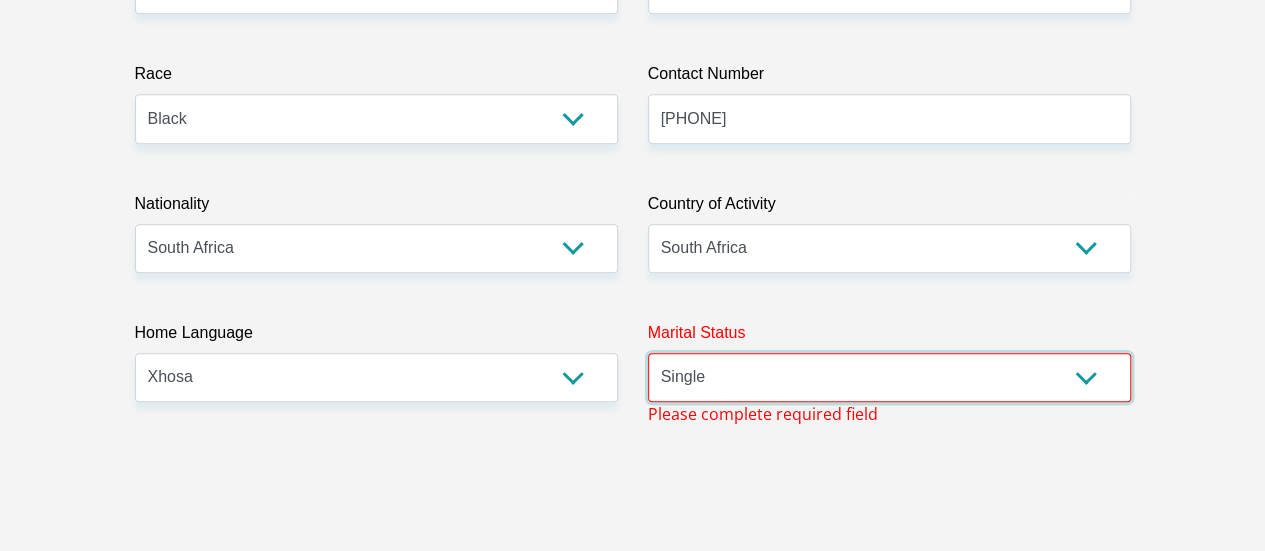 click on "Married ANC
Single
Divorced
Widowed
Married COP or Customary Law" at bounding box center [889, 377] 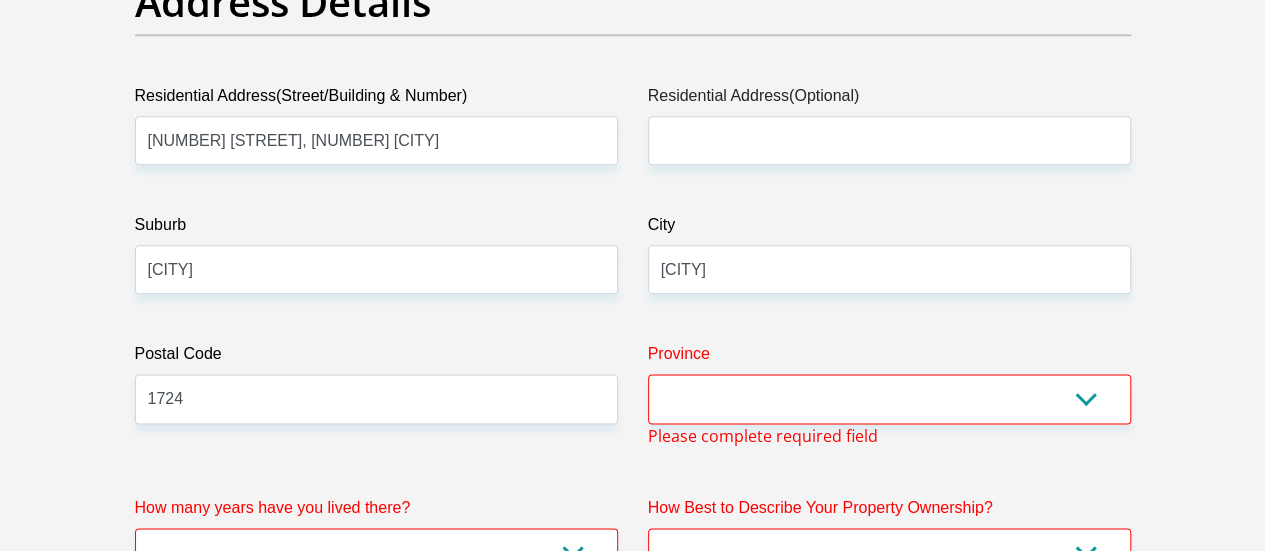 scroll, scrollTop: 1138, scrollLeft: 0, axis: vertical 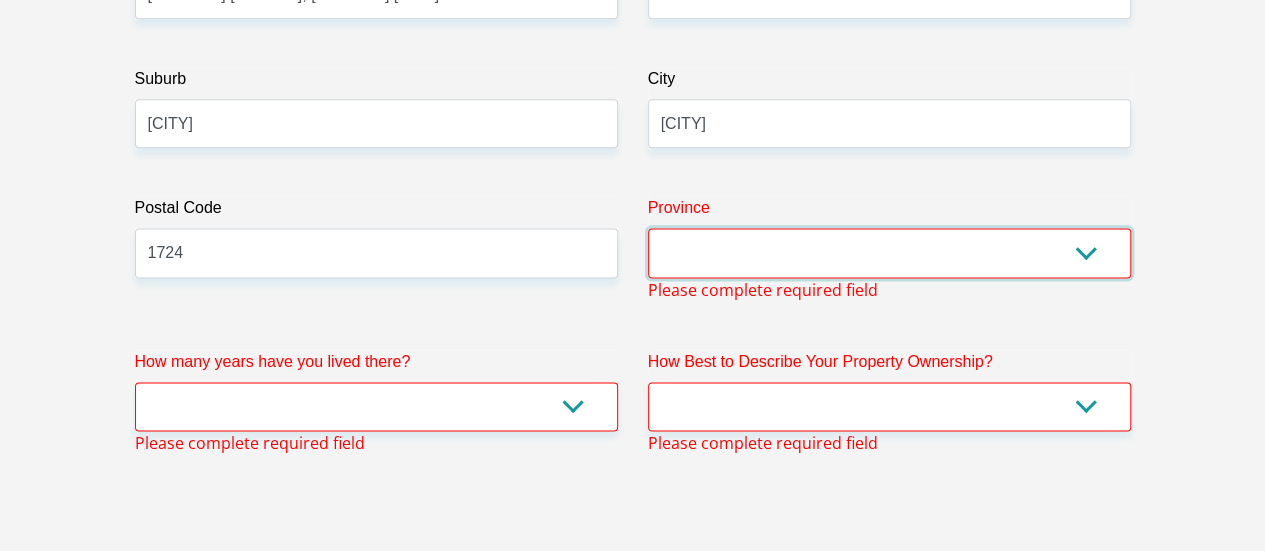 click on "Eastern Cape
Free State
Gauteng
KwaZulu-Natal
Limpopo
Mpumalanga
Northern Cape
North West
Western Cape" at bounding box center [889, 252] 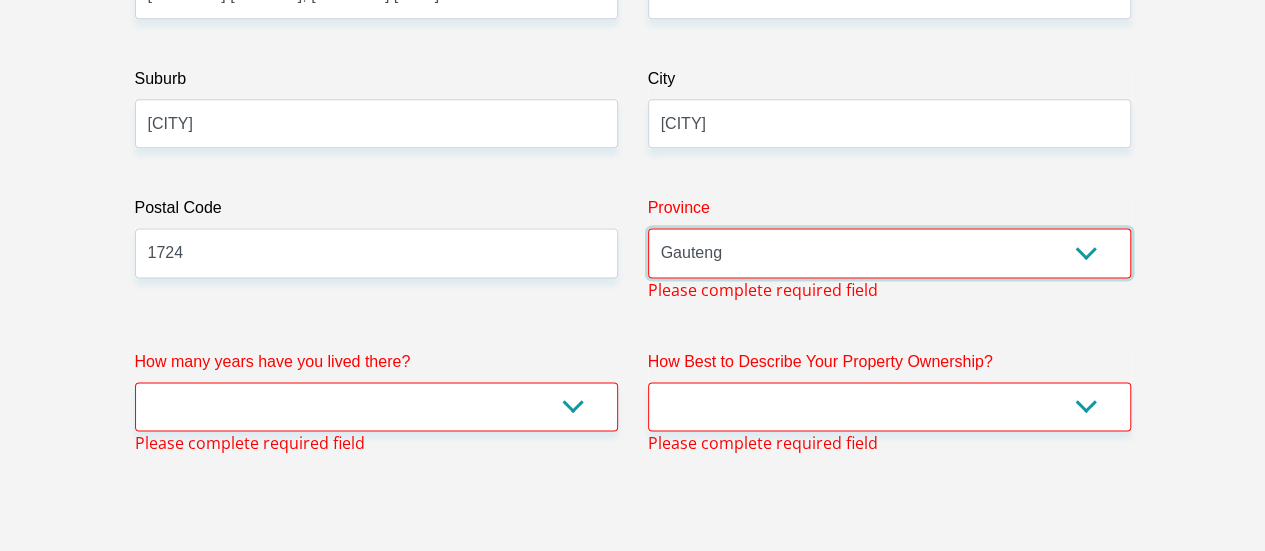 click on "Eastern Cape
Free State
Gauteng
KwaZulu-Natal
Limpopo
Mpumalanga
Northern Cape
North West
Western Cape" at bounding box center [889, 252] 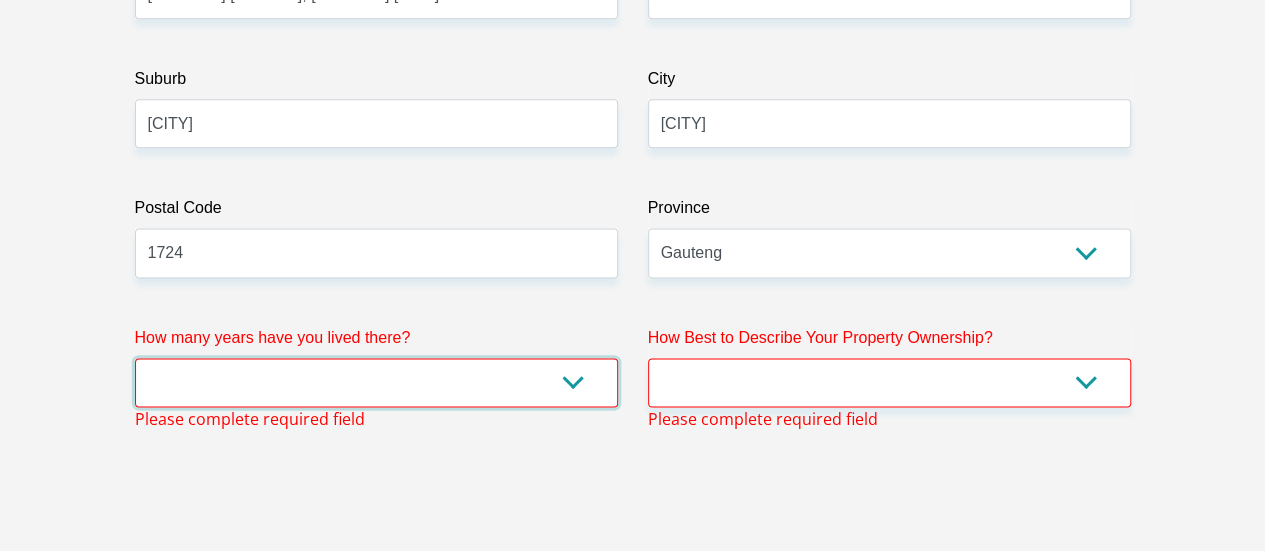 click on "less than 1 year
1-3 years
3-5 years
5+ years" at bounding box center (376, 382) 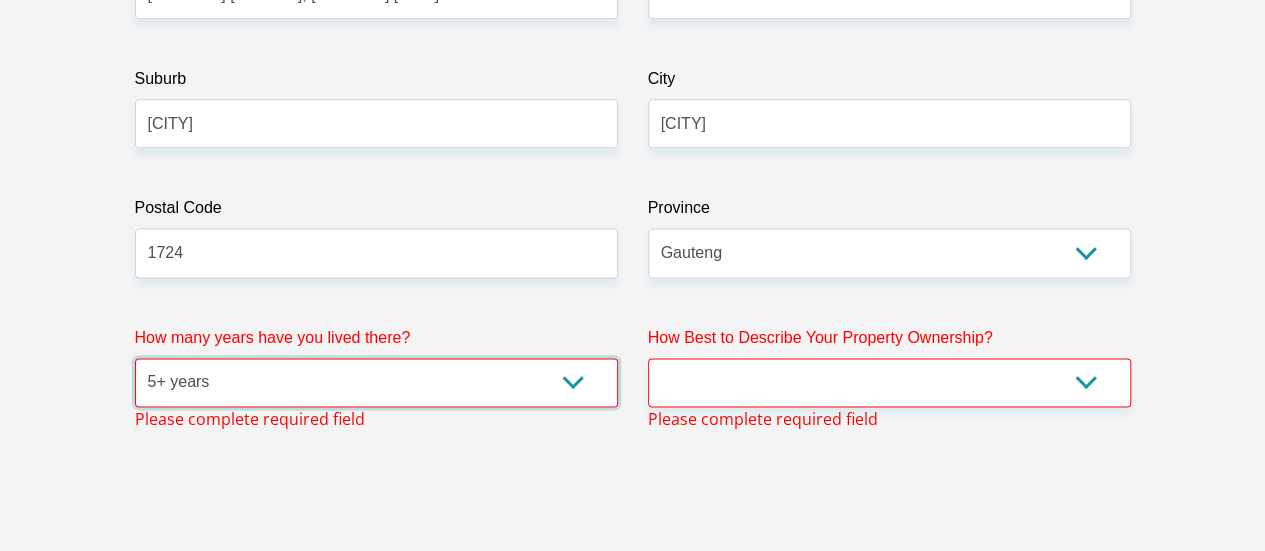 click on "less than 1 year
1-3 years
3-5 years
5+ years" at bounding box center [376, 382] 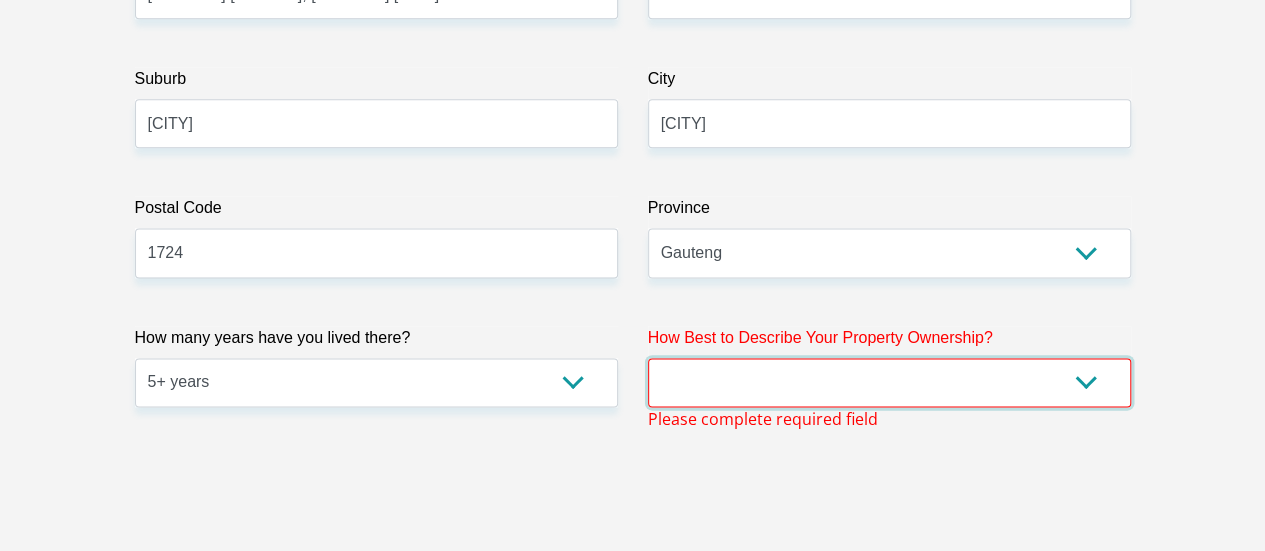 click on "Owned
Rented
Family Owned
Company Dwelling" at bounding box center (889, 382) 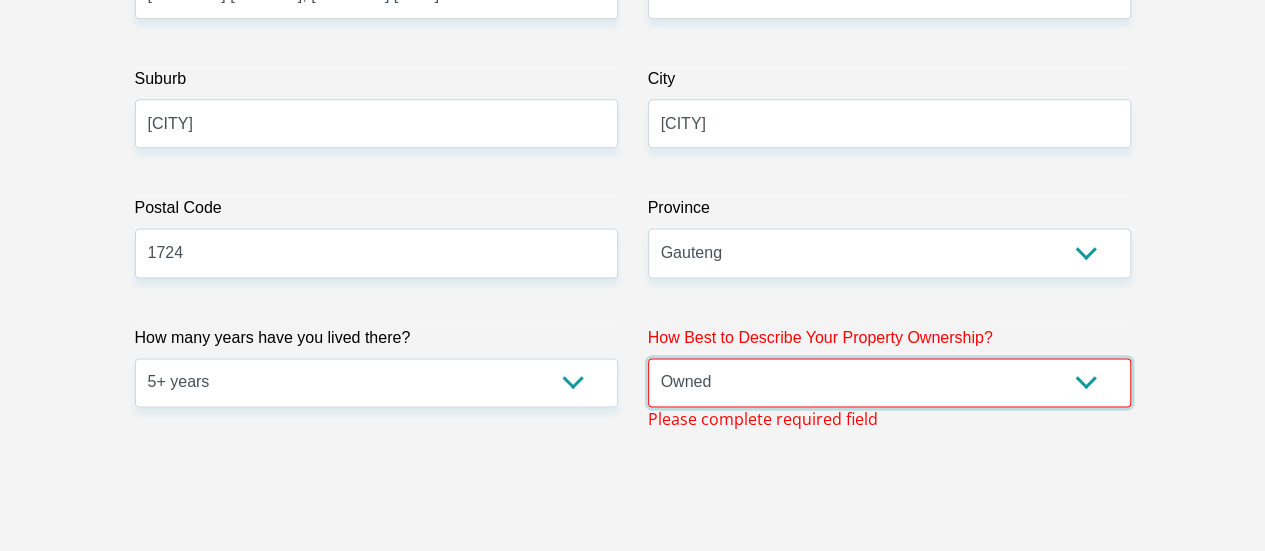 click on "Owned
Rented
Family Owned
Company Dwelling" at bounding box center (889, 382) 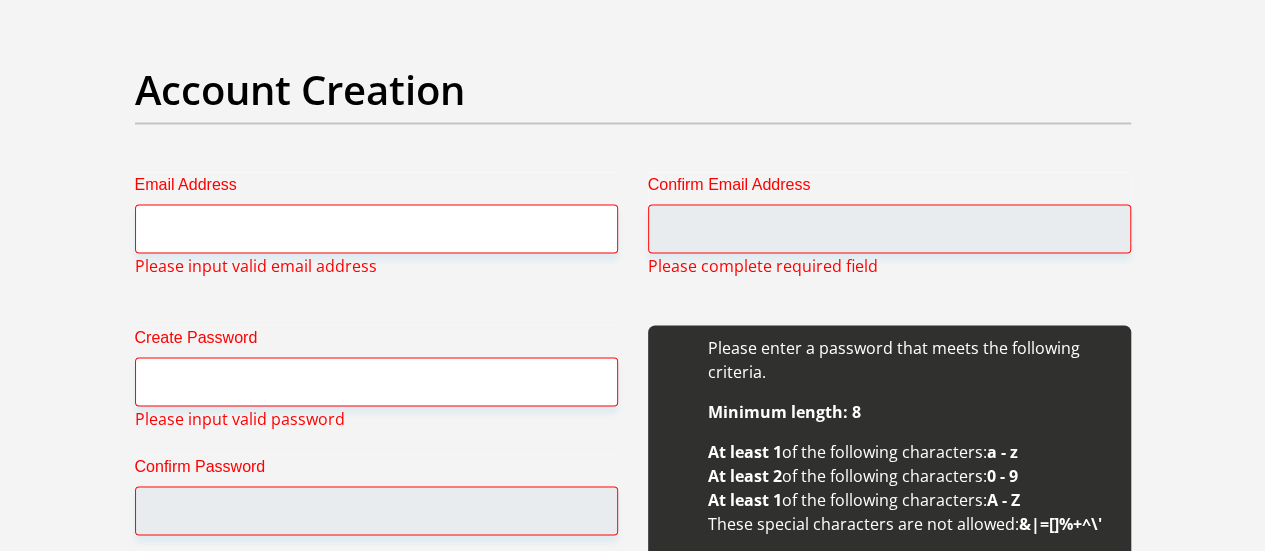 scroll, scrollTop: 1754, scrollLeft: 0, axis: vertical 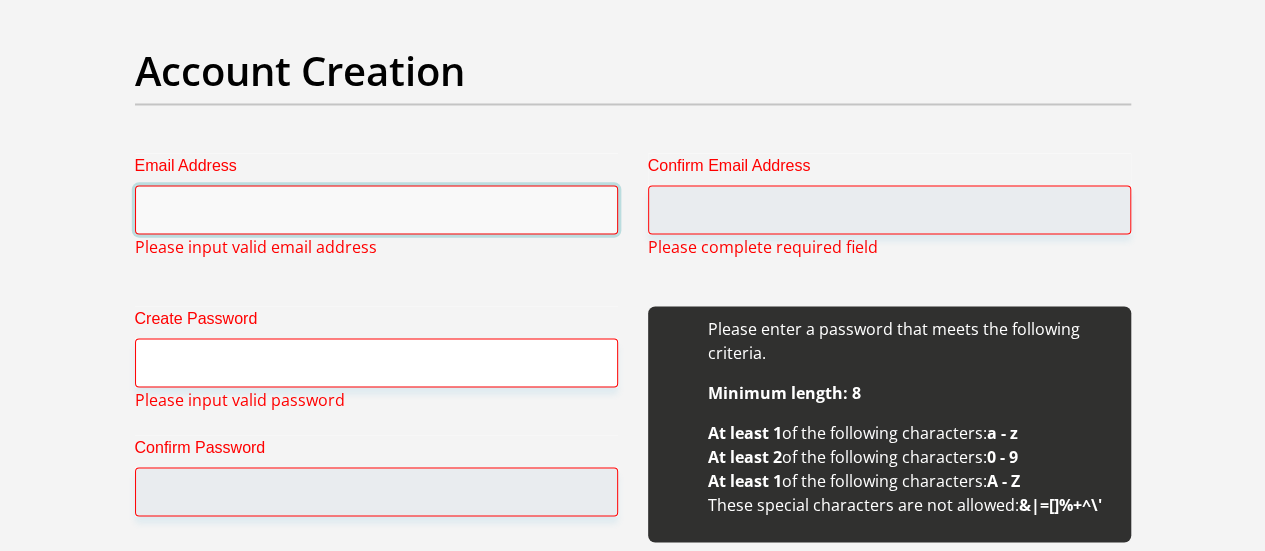 click on "Email Address" at bounding box center (376, 209) 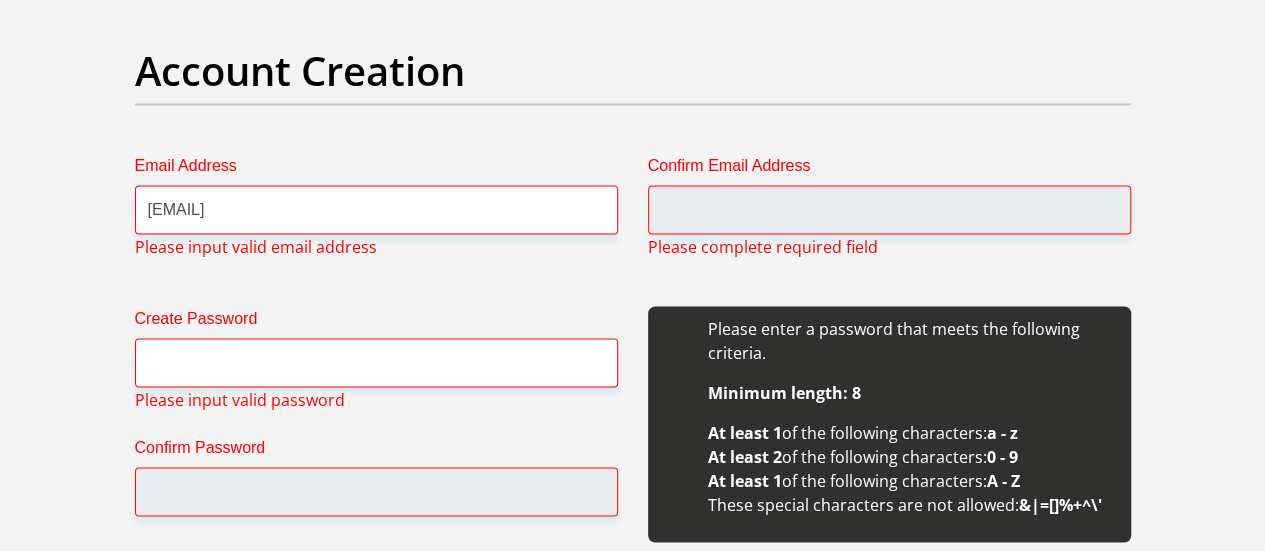 type 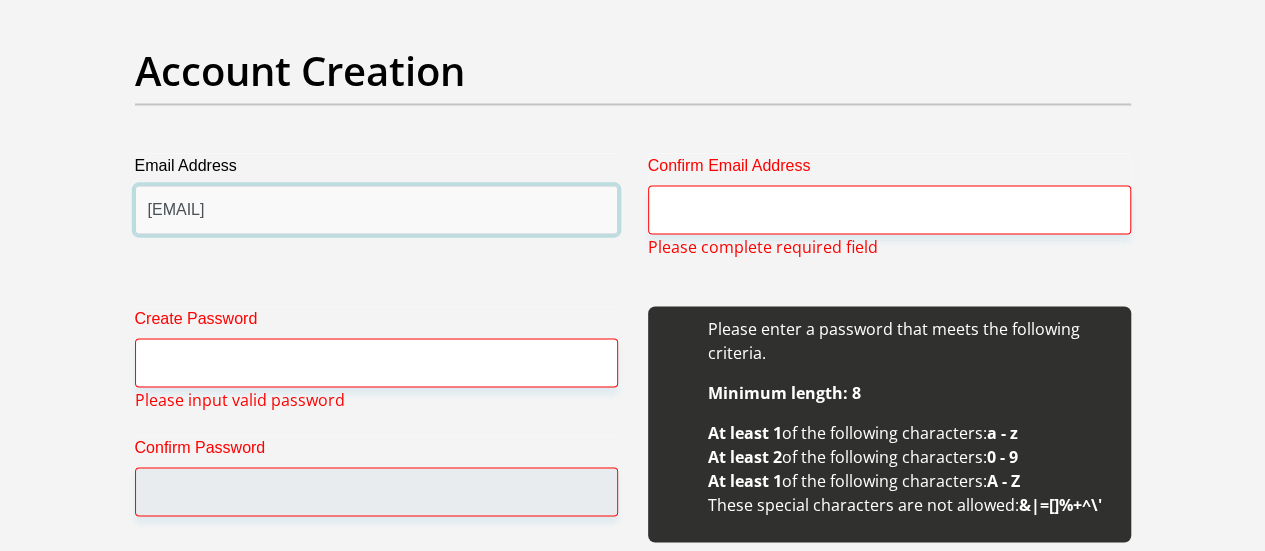 type 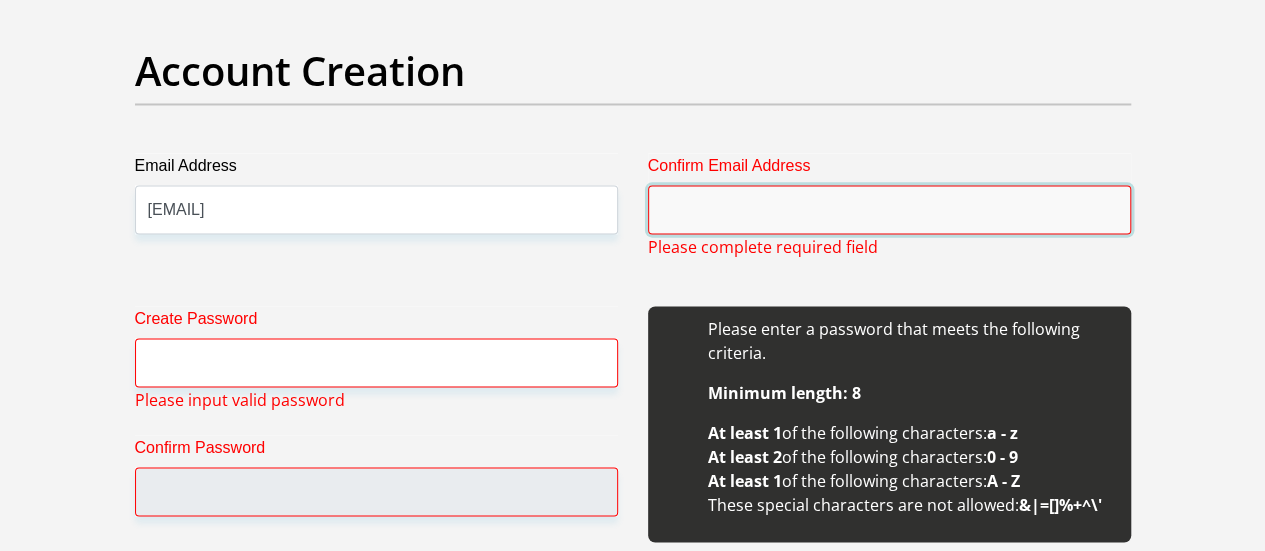 type on "[EMAIL]" 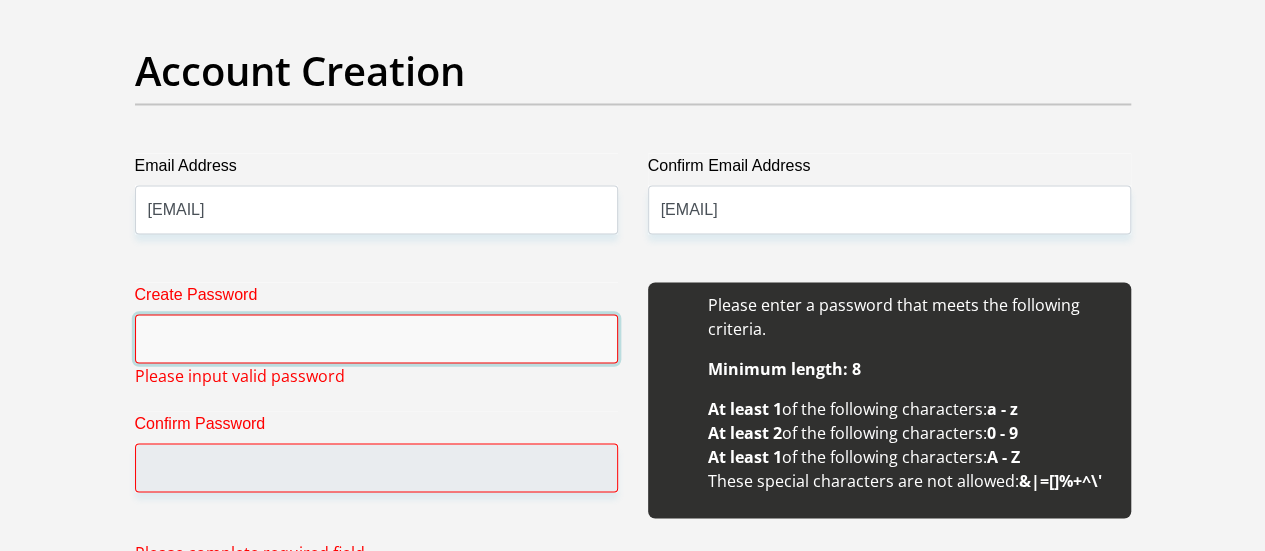 click on "Create Password" at bounding box center (376, 338) 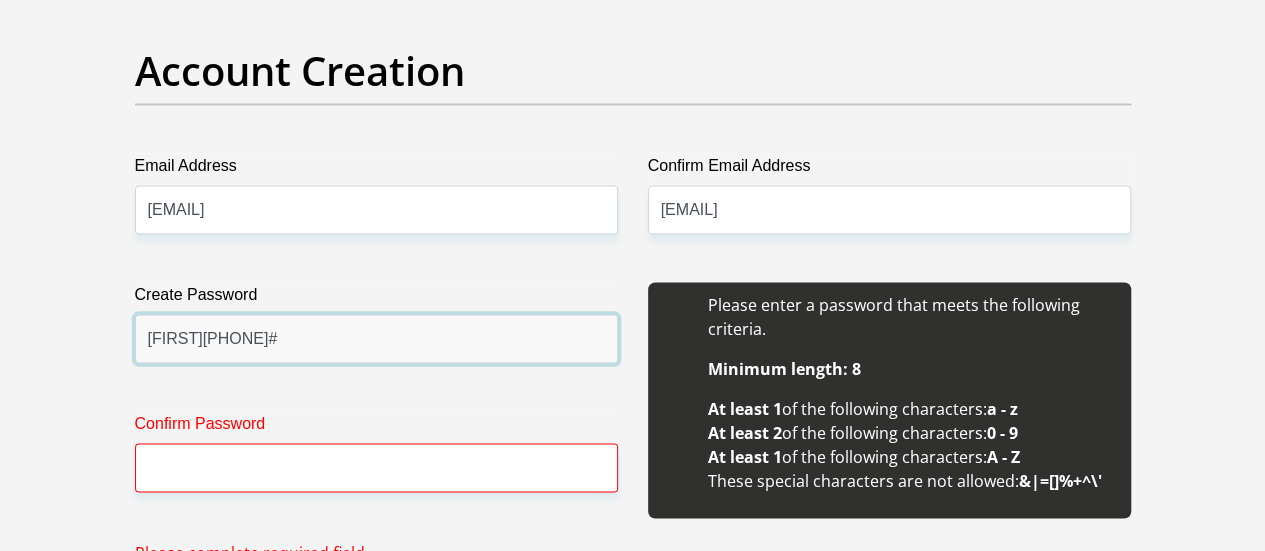 type on "[FIRST][PHONE]#" 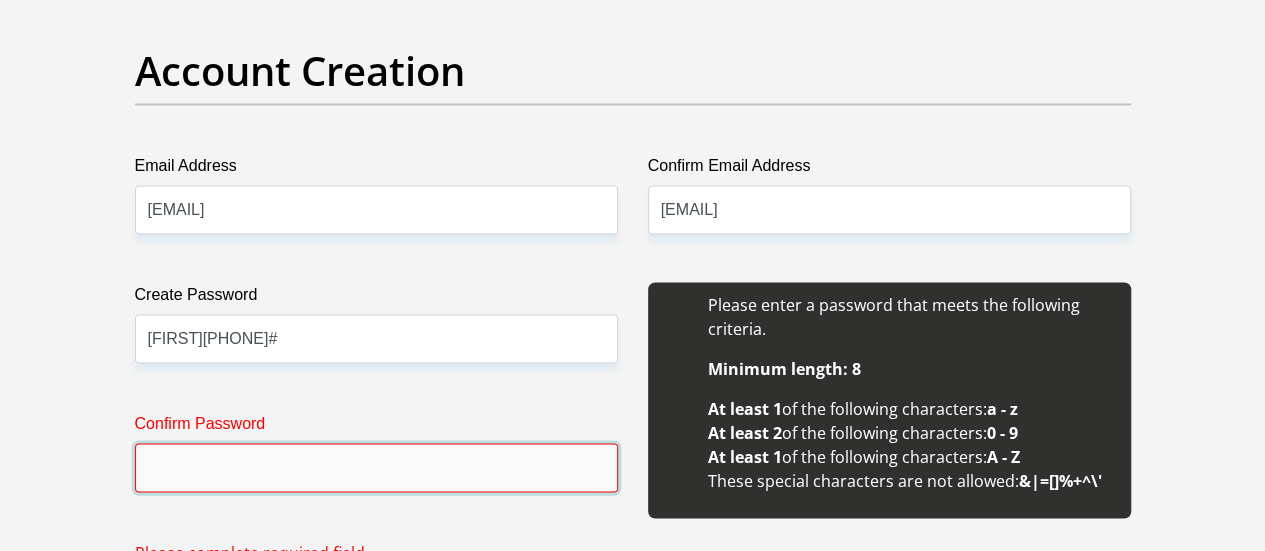 click on "Confirm Password" at bounding box center [376, 467] 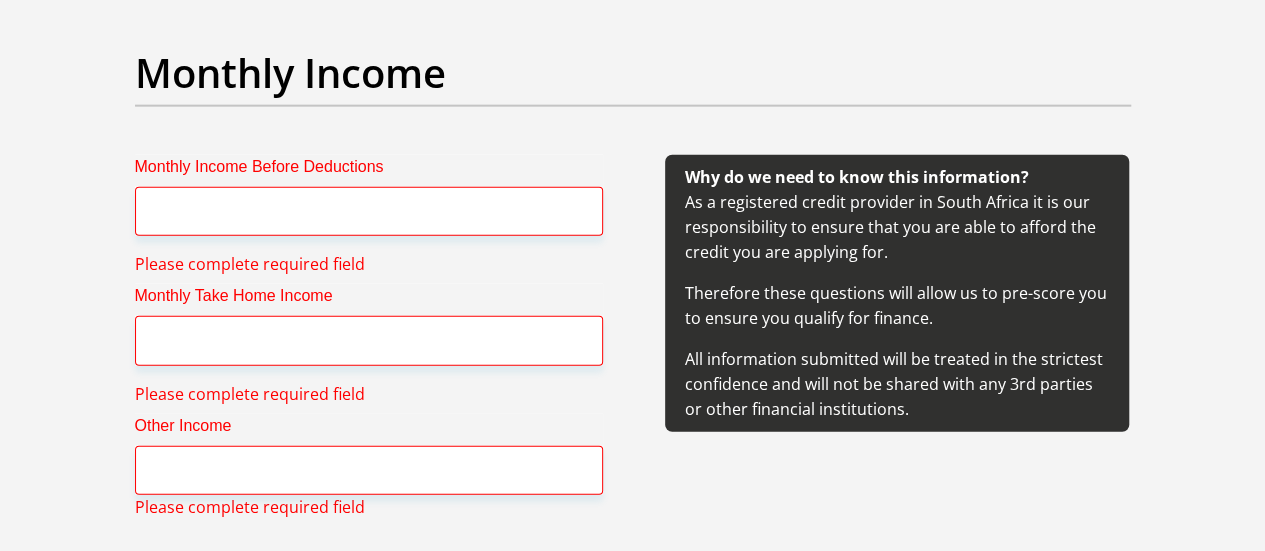 scroll, scrollTop: 2374, scrollLeft: 0, axis: vertical 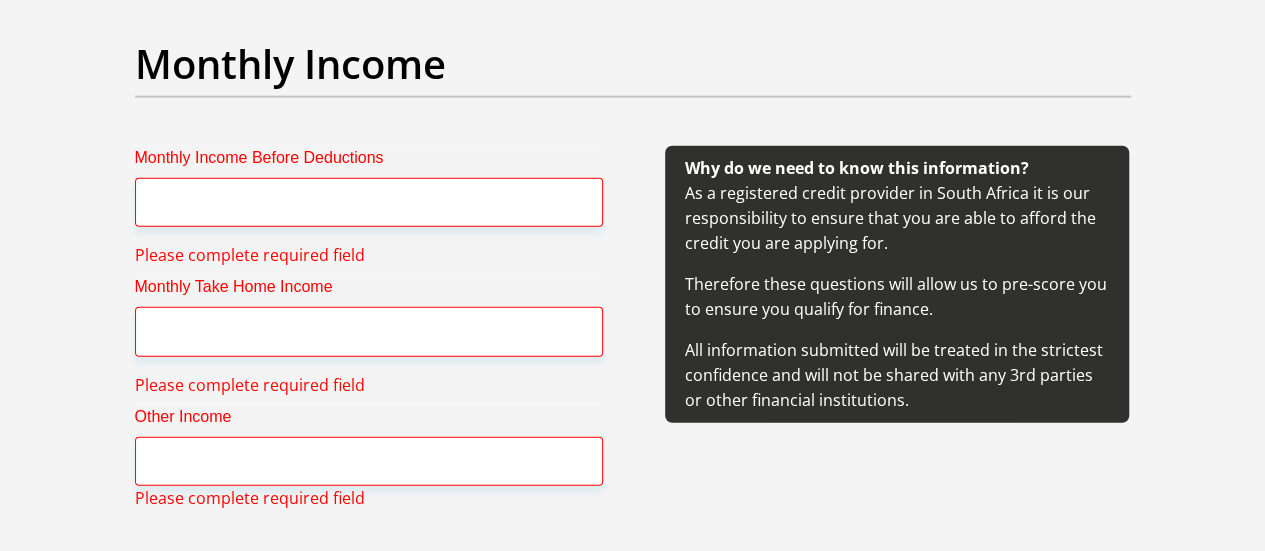 type on "[FIRST][PHONE]#" 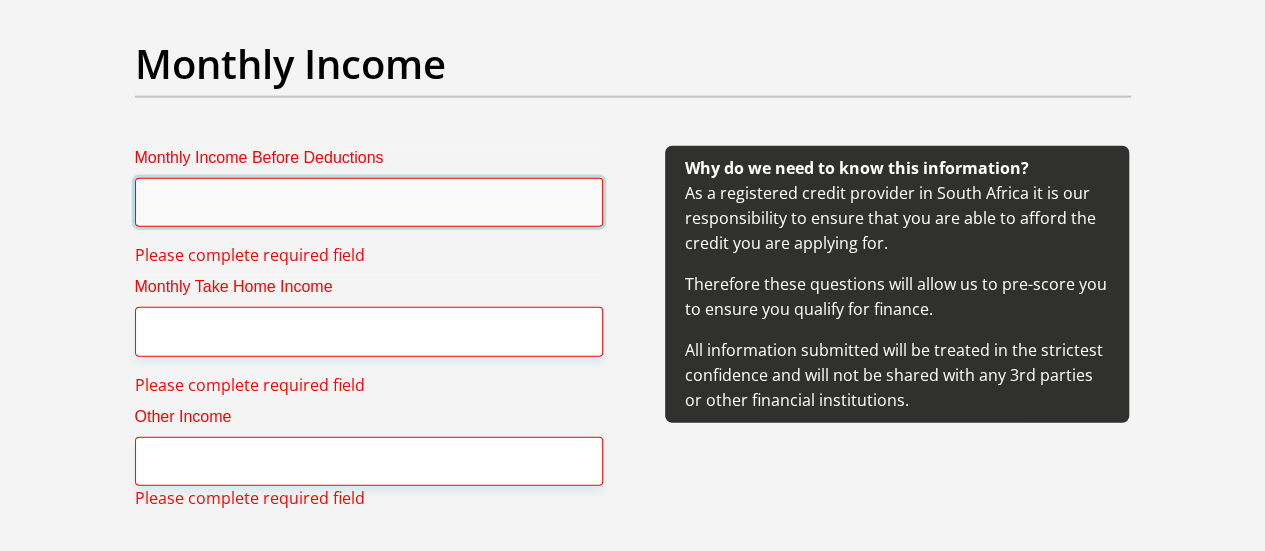 click on "Monthly Income Before Deductions" at bounding box center [369, 202] 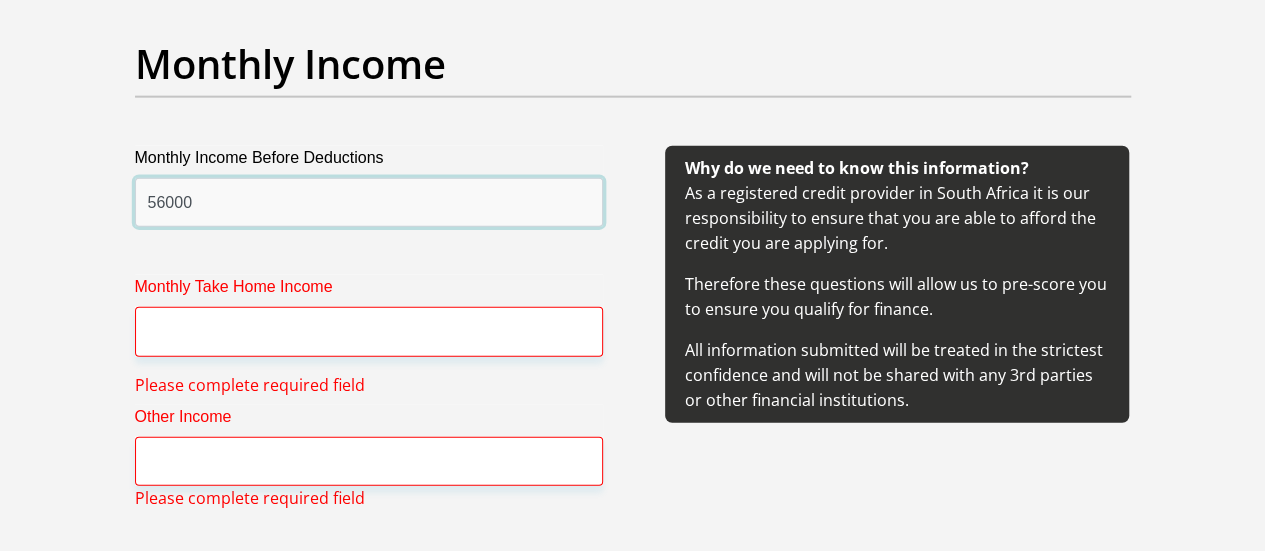 type on "56000" 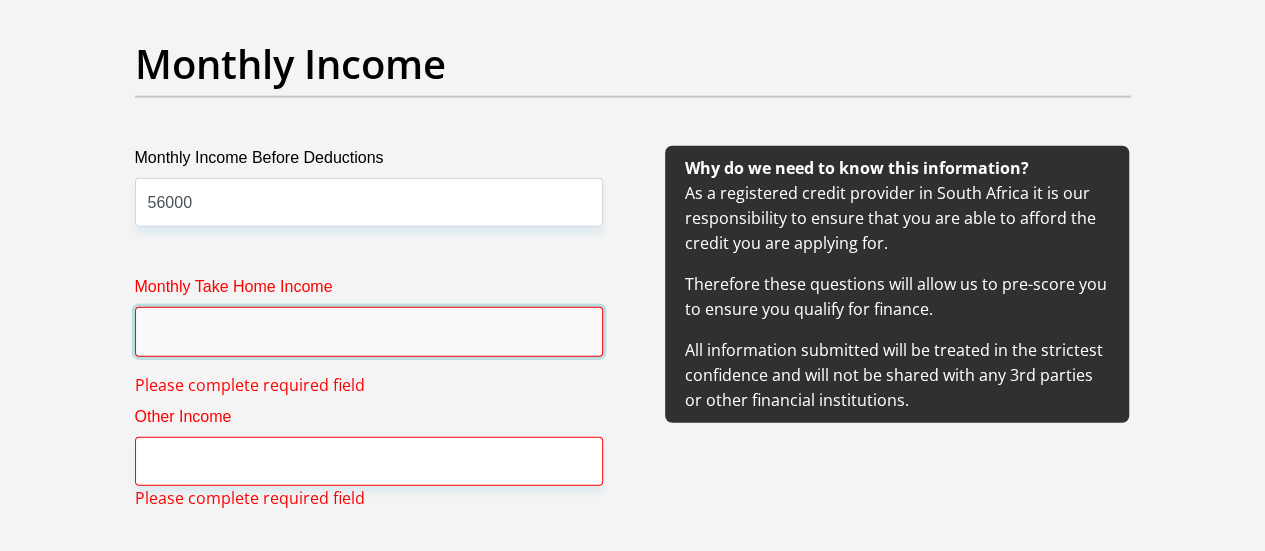 click on "Monthly Take Home Income" at bounding box center (369, 331) 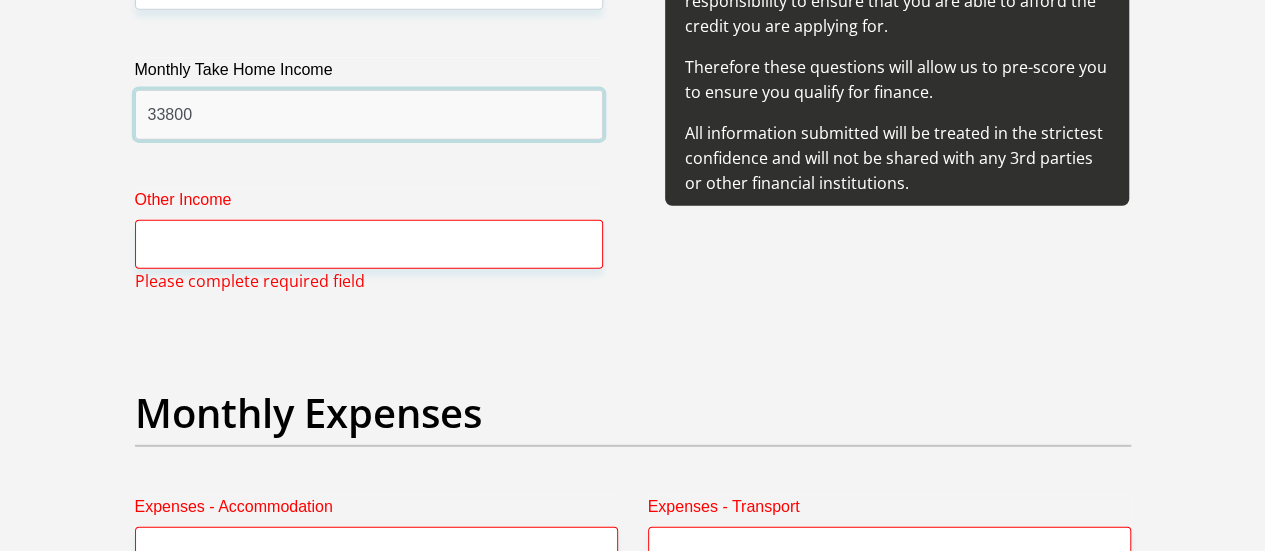 scroll, scrollTop: 2620, scrollLeft: 0, axis: vertical 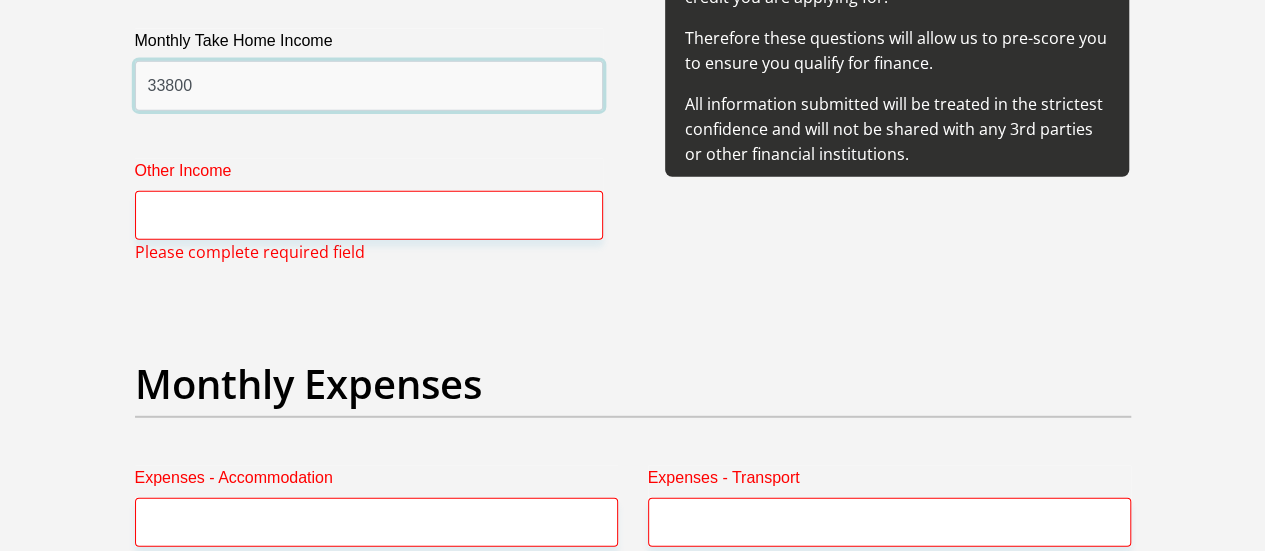 type on "33800" 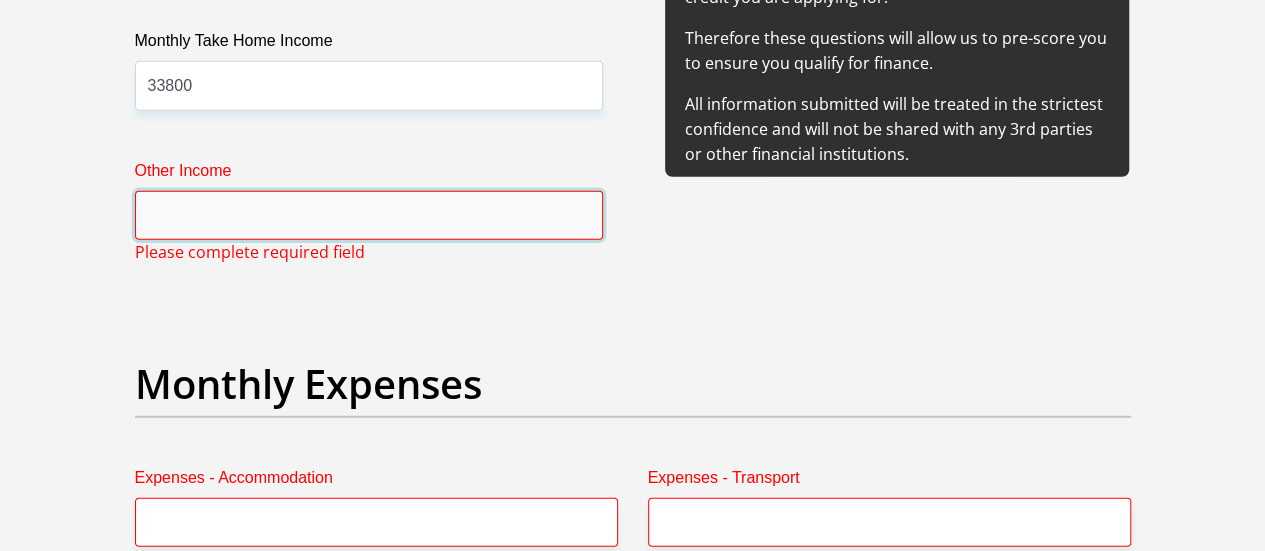 click on "Other Income" at bounding box center [369, 215] 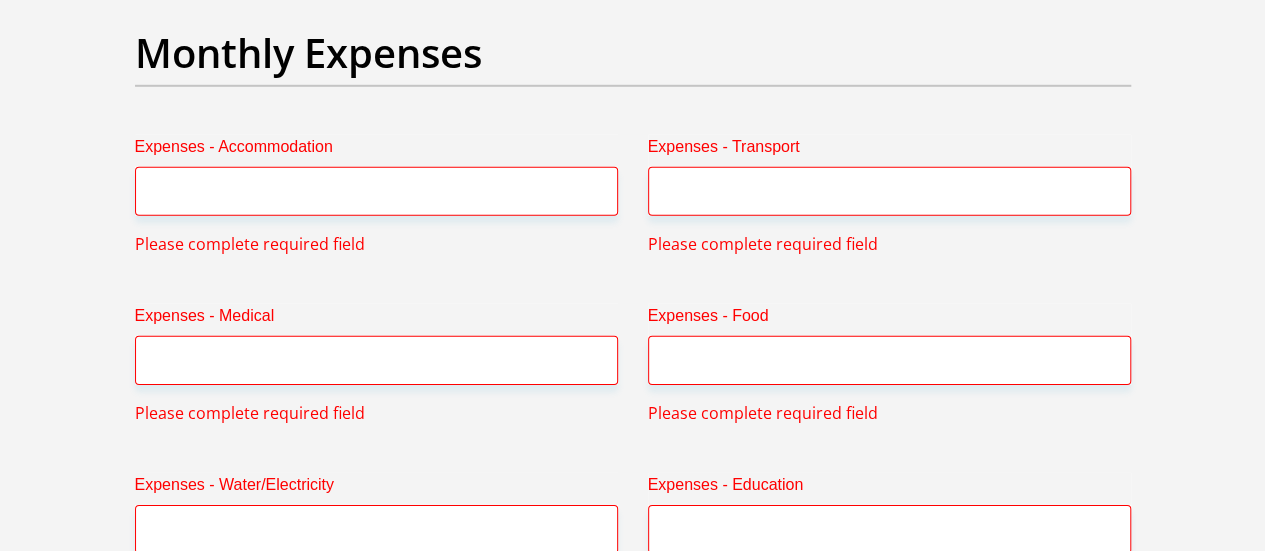 scroll, scrollTop: 2942, scrollLeft: 0, axis: vertical 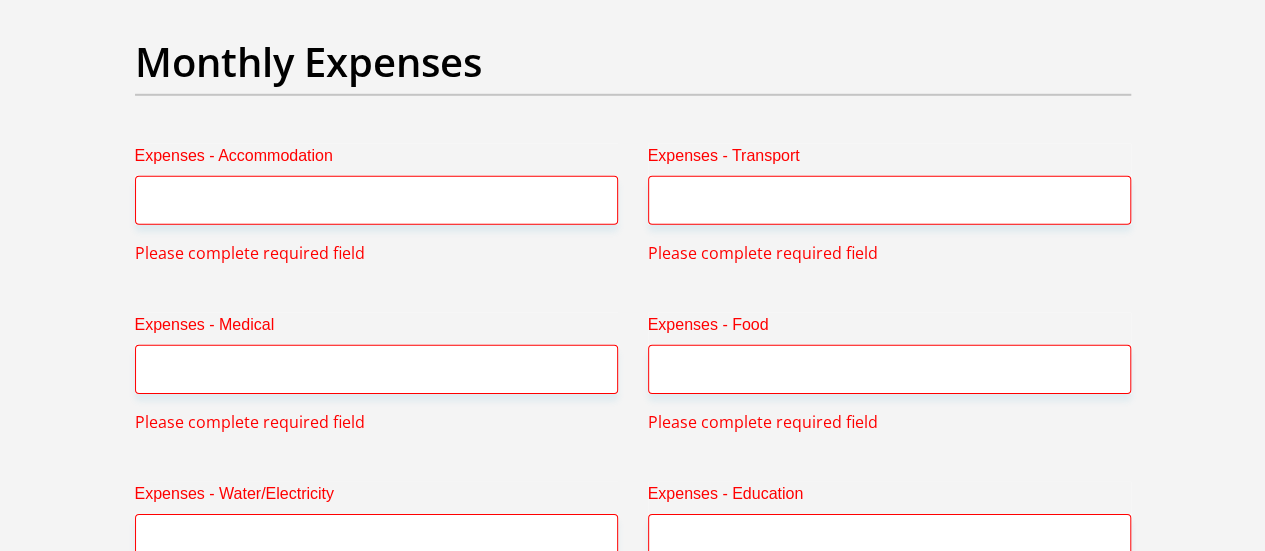type on "0" 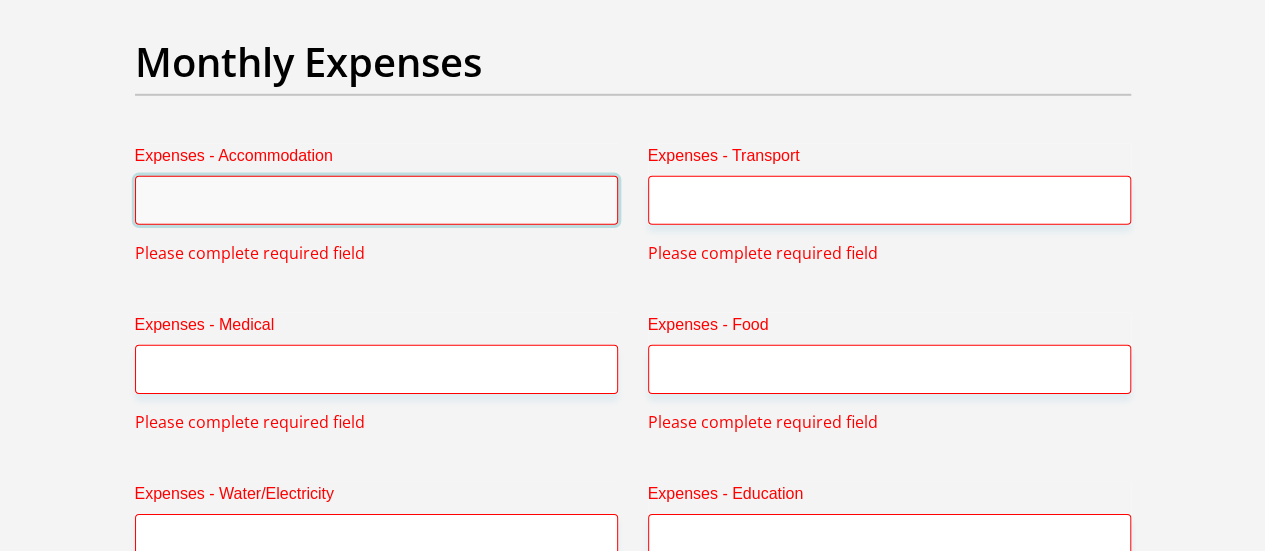 click on "Expenses - Accommodation" at bounding box center [376, 200] 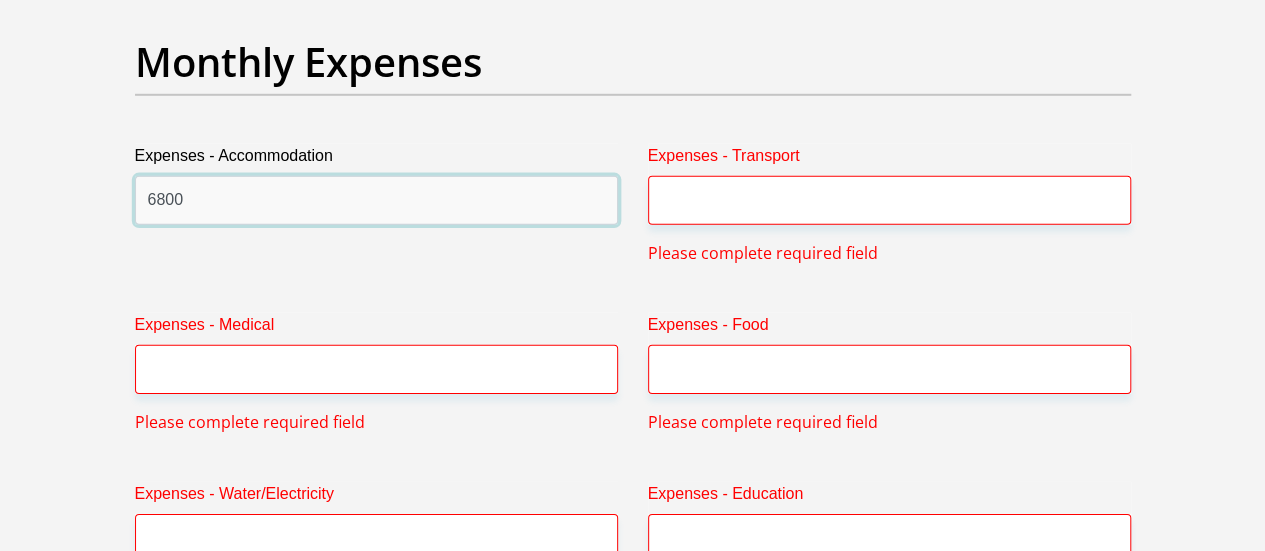 type on "6800" 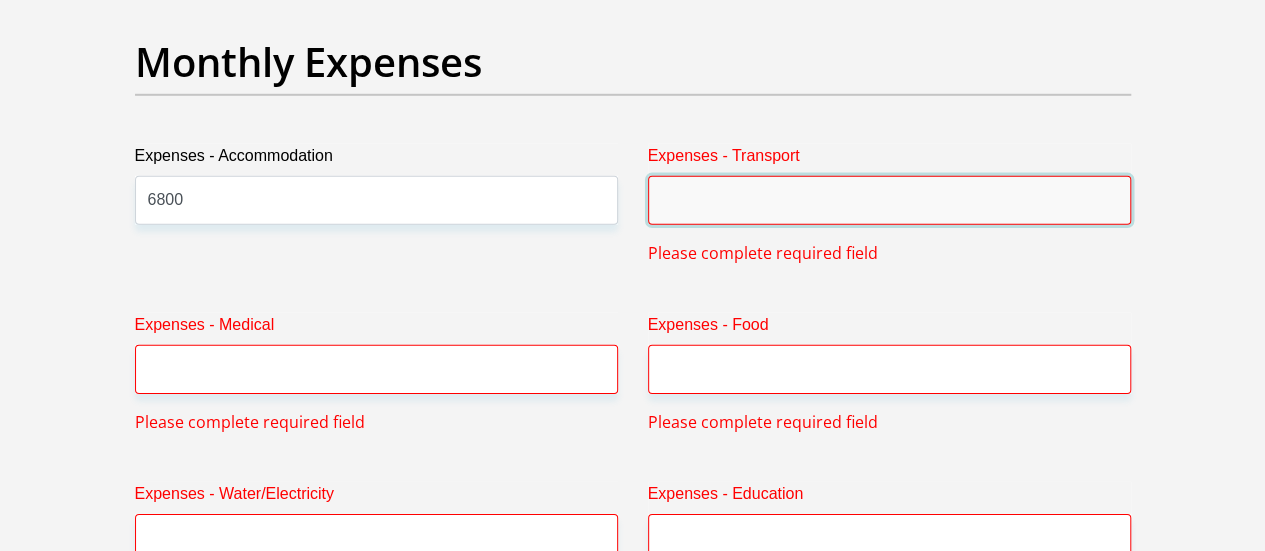 click on "Expenses - Transport" at bounding box center [889, 200] 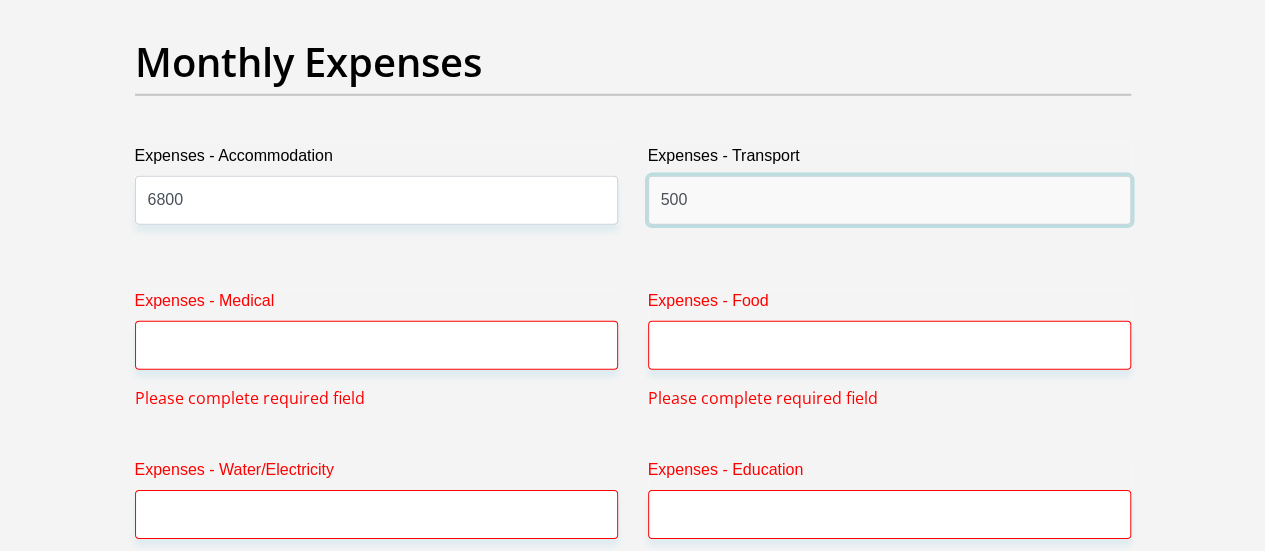 type on "500" 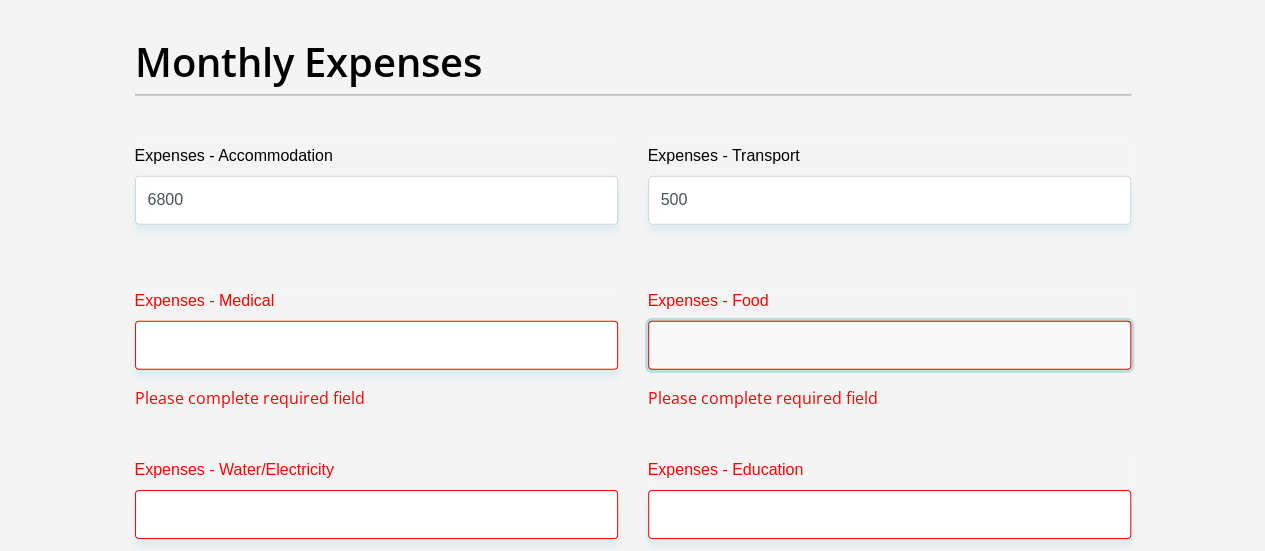 click on "Expenses - Food" at bounding box center [889, 345] 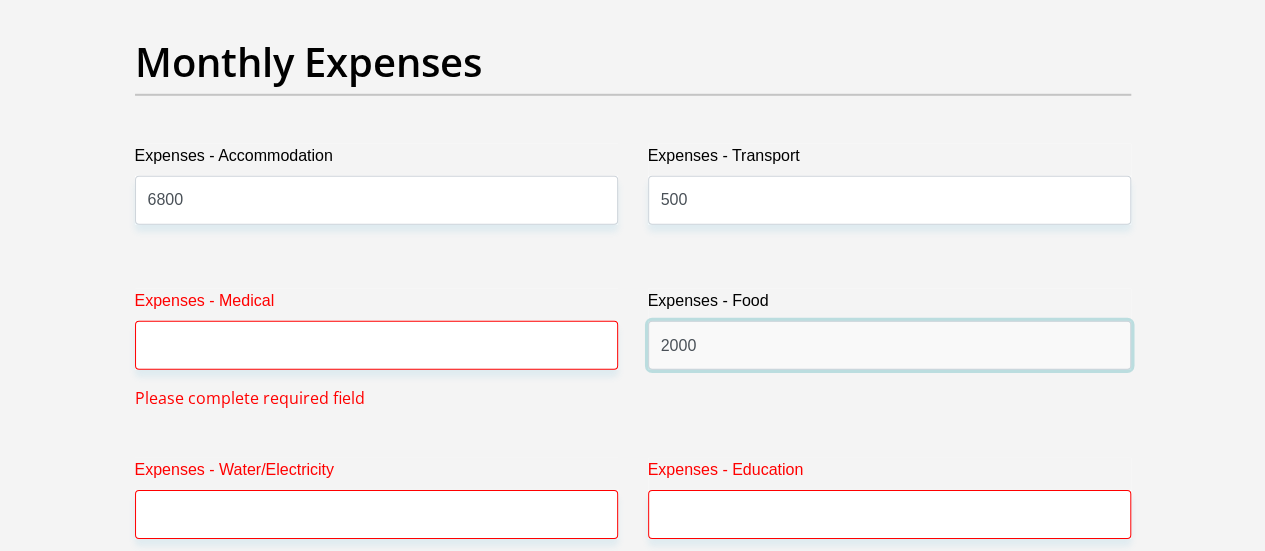 type on "2000" 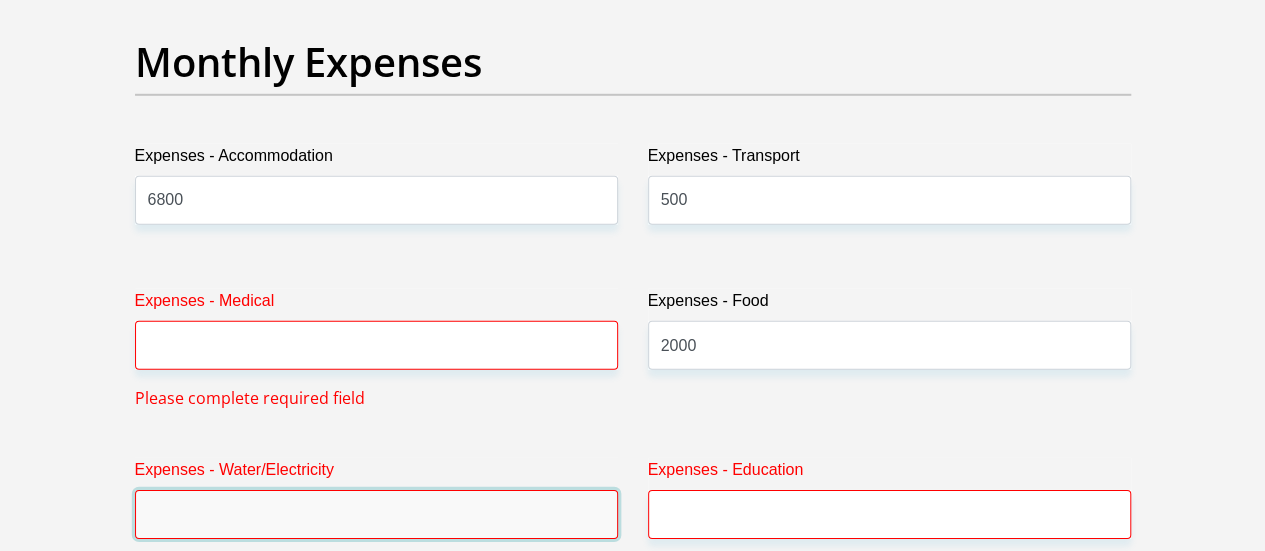 click on "Expenses - Water/Electricity" at bounding box center (376, 514) 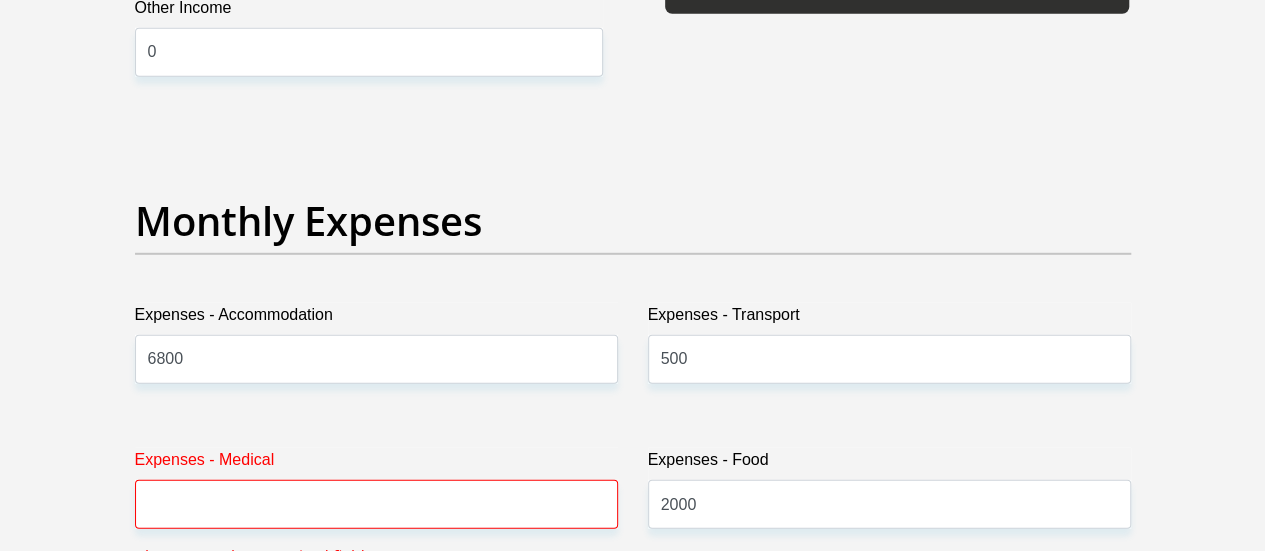 scroll, scrollTop: 2754, scrollLeft: 0, axis: vertical 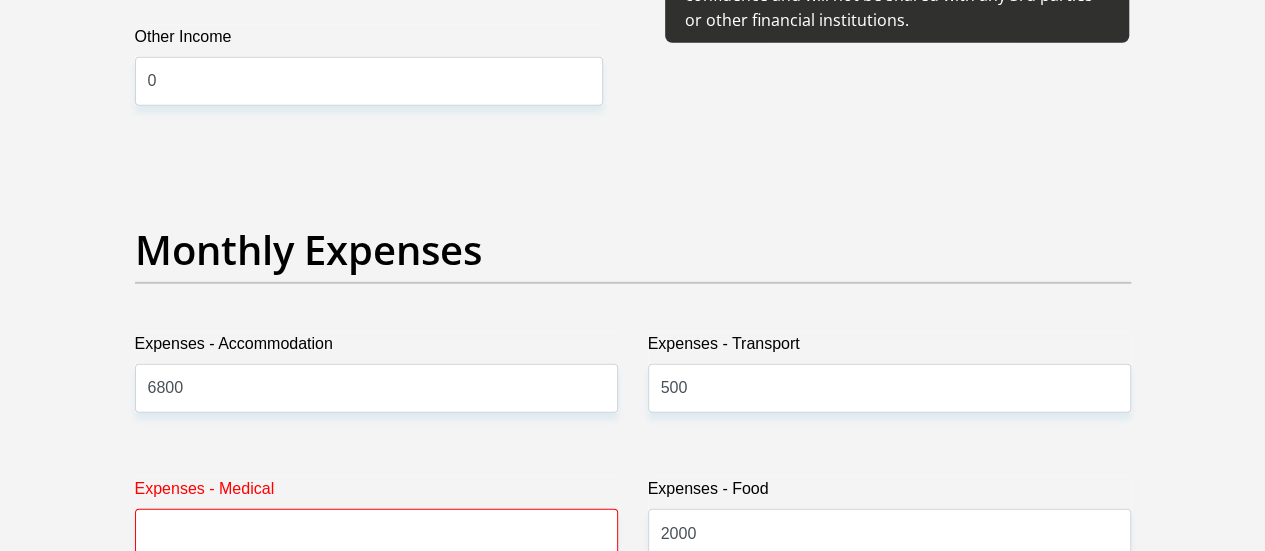 type on "400" 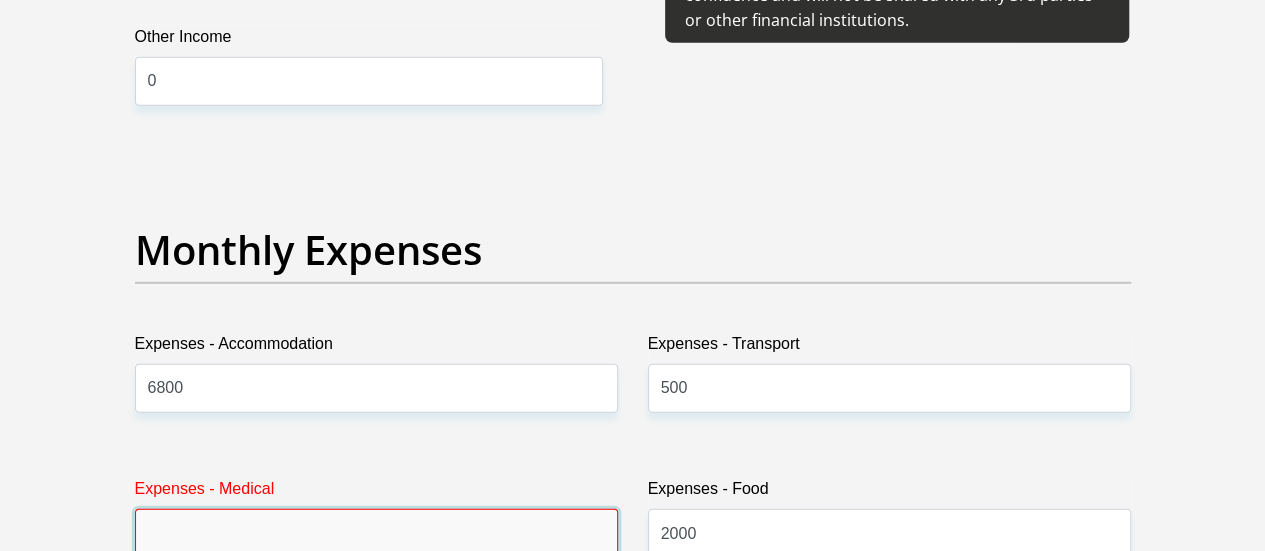click on "Expenses - Medical" at bounding box center [376, 533] 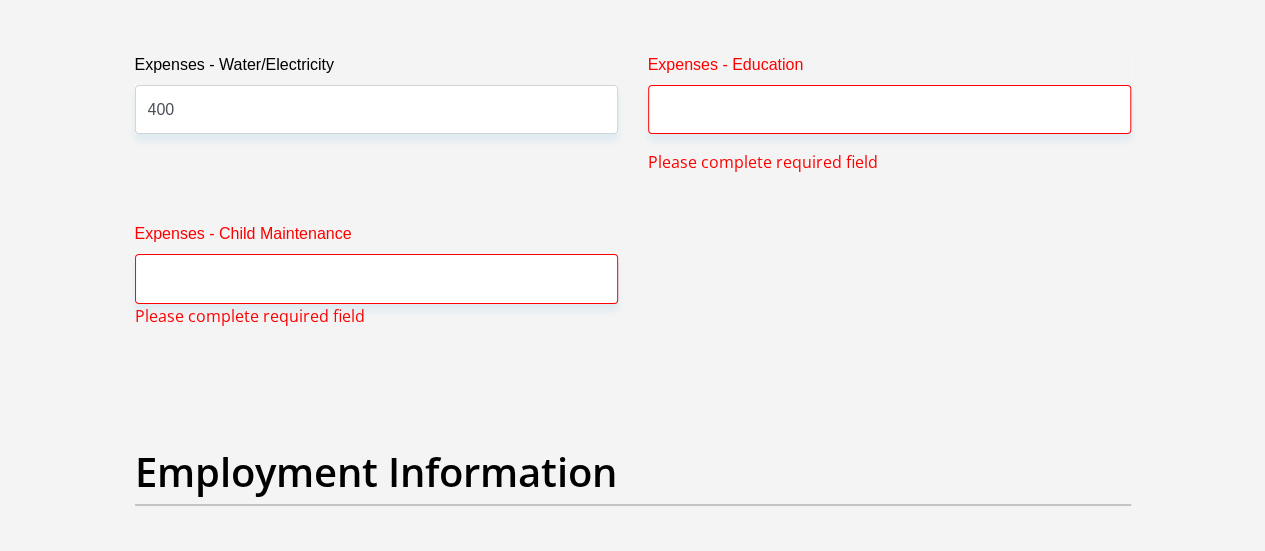 scroll, scrollTop: 3314, scrollLeft: 0, axis: vertical 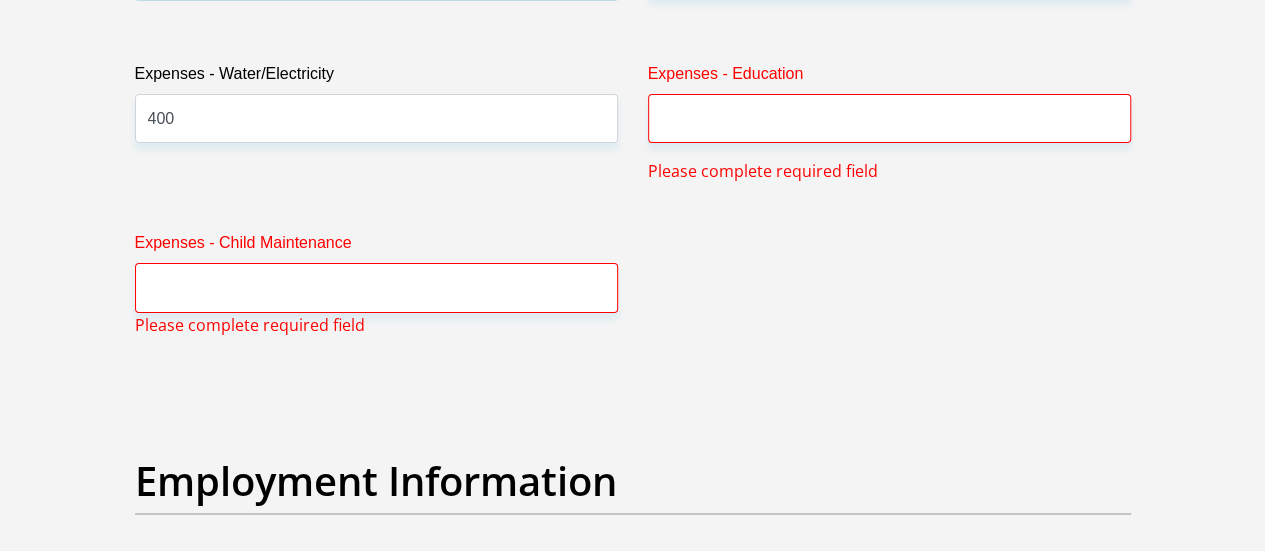 type on "0" 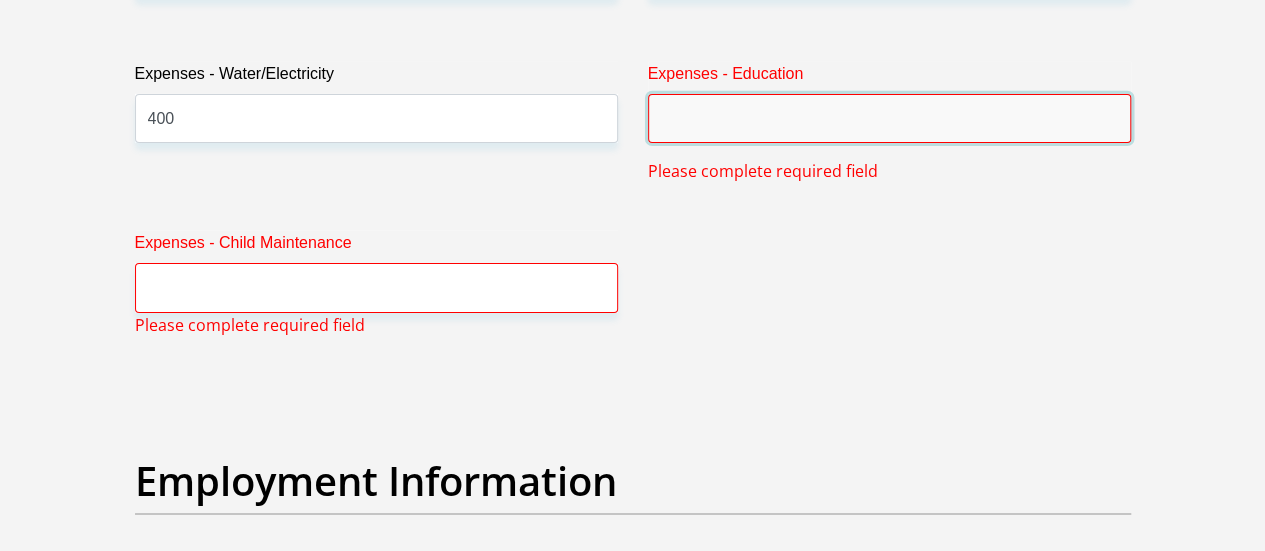 click on "Expenses - Education" at bounding box center (889, 118) 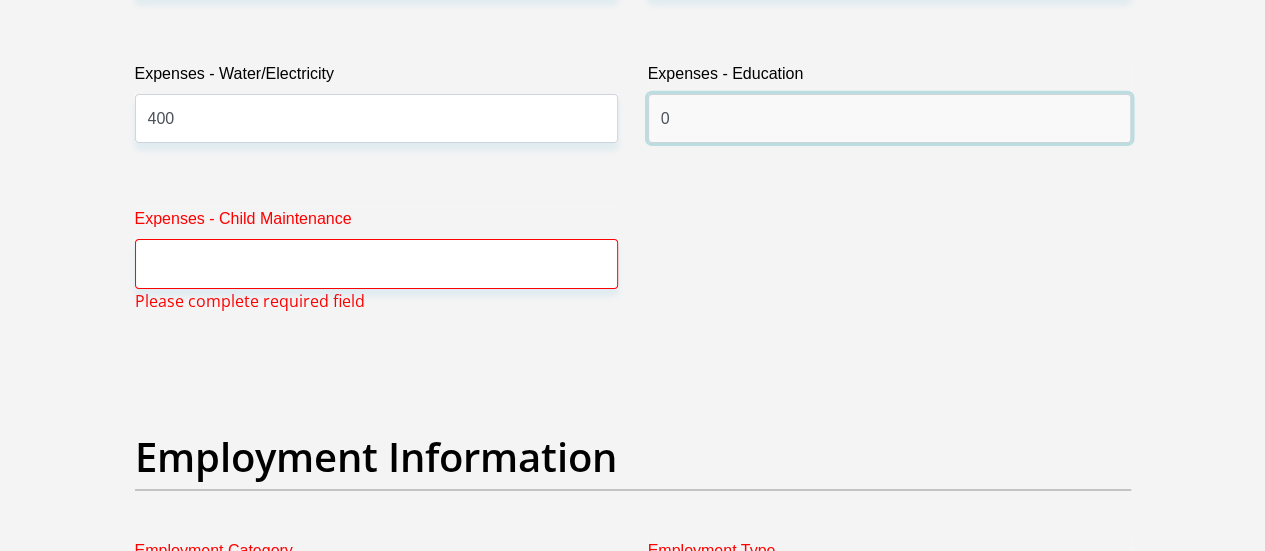 type on "0" 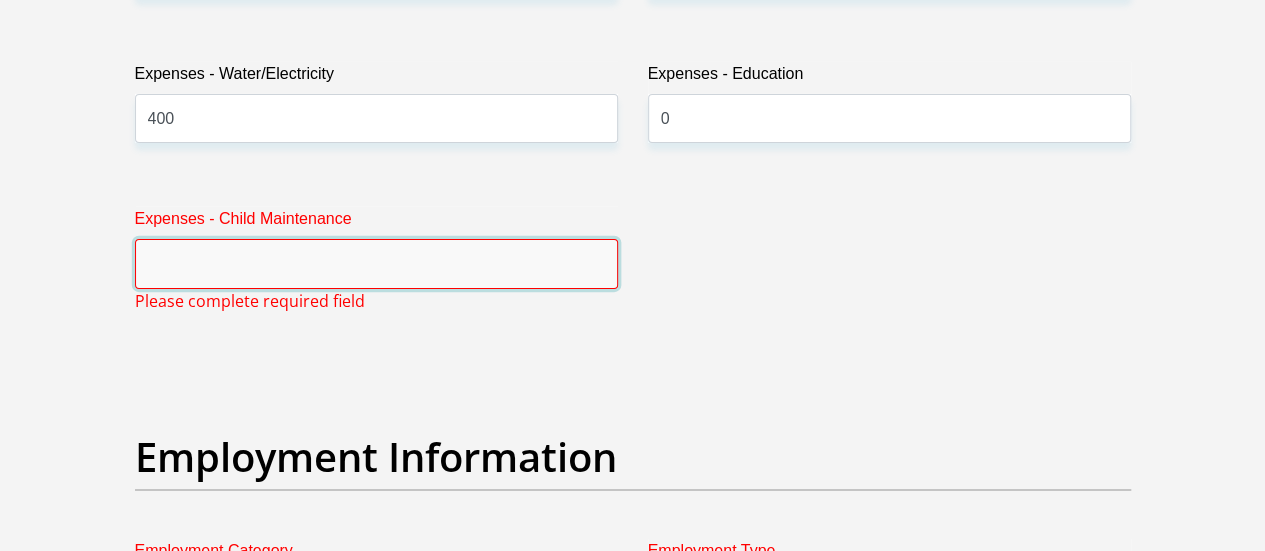 click on "Expenses - Child Maintenance" at bounding box center [376, 263] 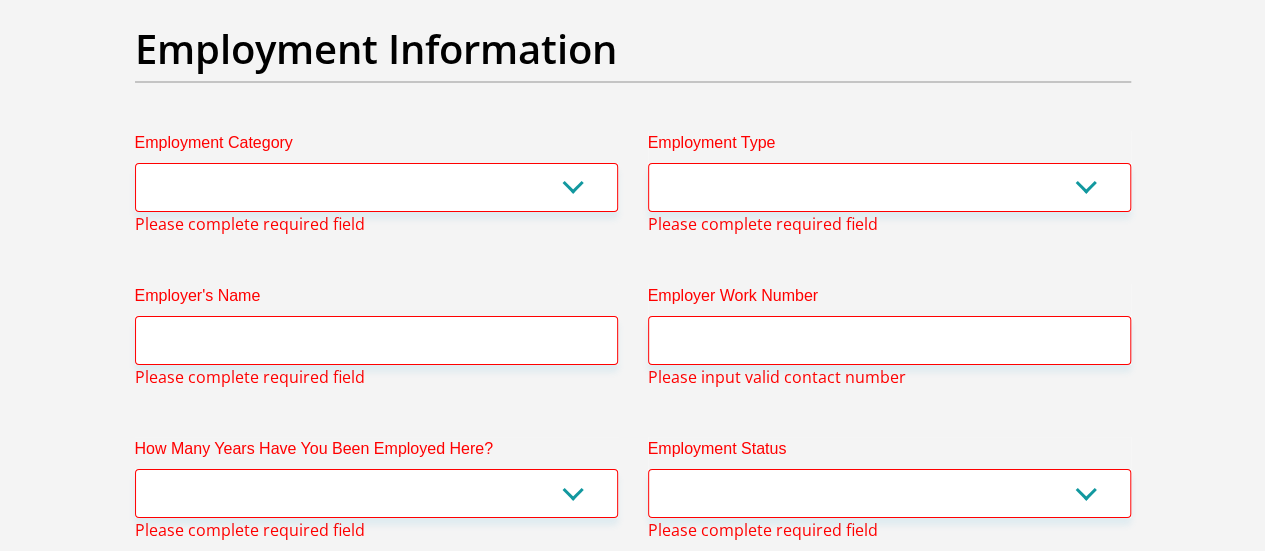 scroll, scrollTop: 3717, scrollLeft: 0, axis: vertical 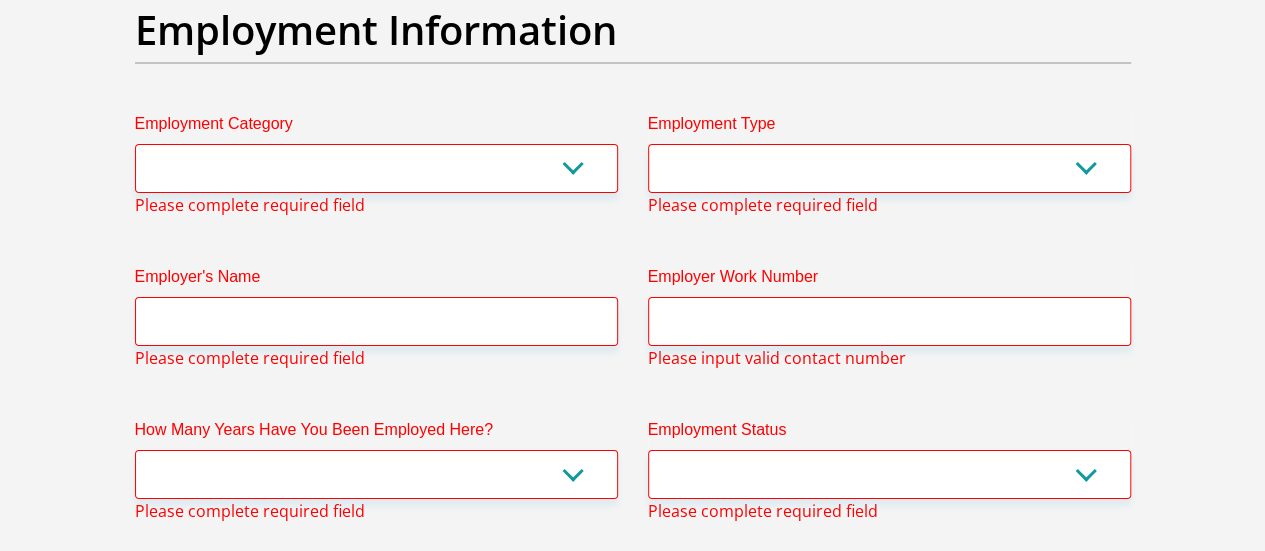 type on "0" 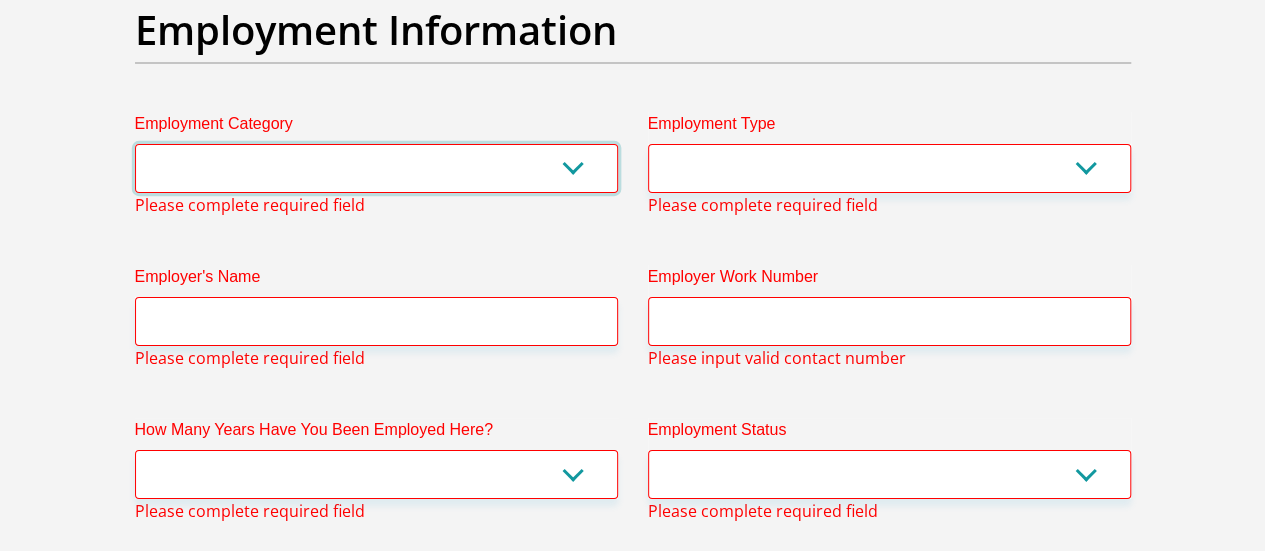 click on "AGRICULTURE
ALCOHOL & TOBACCO
CONSTRUCTION MATERIALS
METALLURGY
EQUIPMENT FOR RENEWABLE ENERGY
SPECIALIZED CONTRACTORS
CAR
GAMING (INCL. INTERNET
OTHER WHOLESALE
UNLICENSED PHARMACEUTICALS
CURRENCY EXCHANGE HOUSES
OTHER FINANCIAL INSTITUTIONS & INSURANCE
REAL ESTATE AGENTS
OIL & GAS
OTHER MATERIALS (E.G. IRON ORE)
PRECIOUS STONES & PRECIOUS METALS
POLITICAL ORGANIZATIONS
RELIGIOUS ORGANIZATIONS(NOT SECTS)
ACTI. HAVING BUSINESS DEAL WITH PUBLIC ADMINISTRATION
LAUNDROMATS" at bounding box center (376, 168) 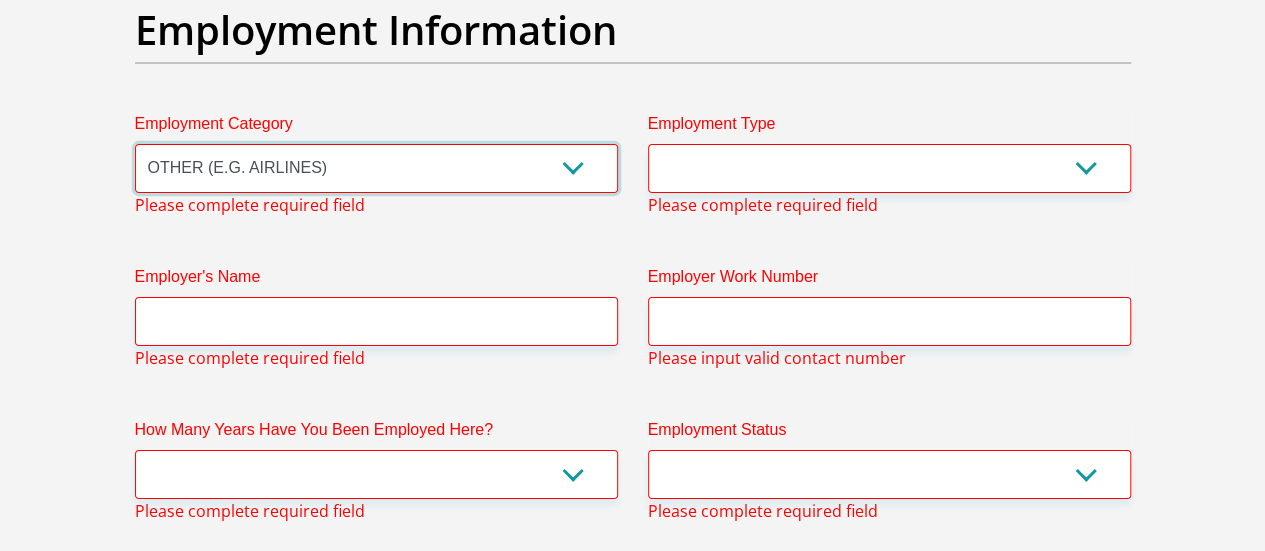 click on "AGRICULTURE
ALCOHOL & TOBACCO
CONSTRUCTION MATERIALS
METALLURGY
EQUIPMENT FOR RENEWABLE ENERGY
SPECIALIZED CONTRACTORS
CAR
GAMING (INCL. INTERNET
OTHER WHOLESALE
UNLICENSED PHARMACEUTICALS
CURRENCY EXCHANGE HOUSES
OTHER FINANCIAL INSTITUTIONS & INSURANCE
REAL ESTATE AGENTS
OIL & GAS
OTHER MATERIALS (E.G. IRON ORE)
PRECIOUS STONES & PRECIOUS METALS
POLITICAL ORGANIZATIONS
RELIGIOUS ORGANIZATIONS(NOT SECTS)
ACTI. HAVING BUSINESS DEAL WITH PUBLIC ADMINISTRATION
LAUNDROMATS" at bounding box center (376, 168) 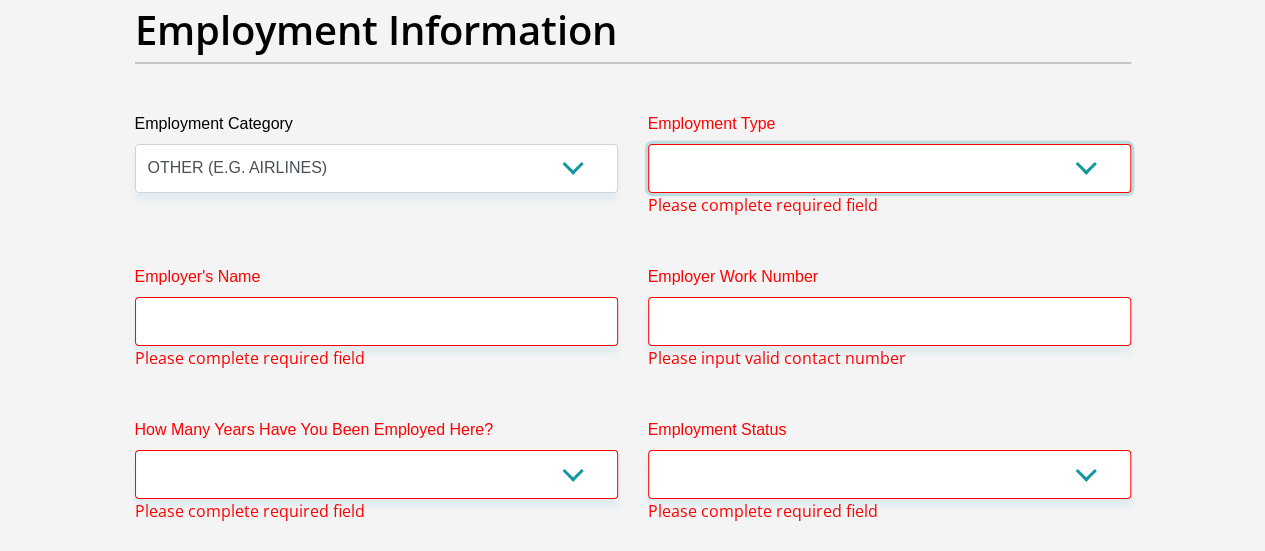 click on "College/Lecturer
Craft Seller
Creative
Driver
Executive
Farmer
Forces - Non Commissioned
Forces - Officer
Hawker
Housewife
Labourer
Licenced Professional
Manager
Miner
Non Licenced Professional
Office Staff/Clerk
Outside Worker
Pensioner
Permanent Teacher
Production/Manufacturing
Sales
Self-Employed
Semi-Professional Worker
Service Industry  Social Worker  Student" at bounding box center (889, 168) 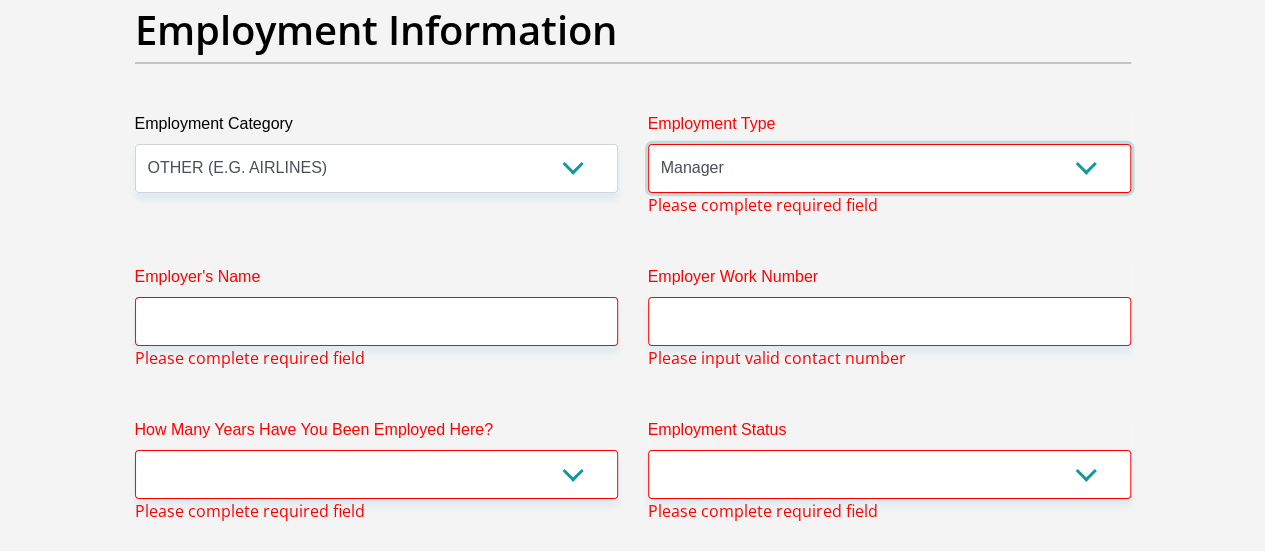 click on "College/Lecturer
Craft Seller
Creative
Driver
Executive
Farmer
Forces - Non Commissioned
Forces - Officer
Hawker
Housewife
Labourer
Licenced Professional
Manager
Miner
Non Licenced Professional
Office Staff/Clerk
Outside Worker
Pensioner
Permanent Teacher
Production/Manufacturing
Sales
Self-Employed
Semi-Professional Worker
Service Industry  Social Worker  Student" at bounding box center [889, 168] 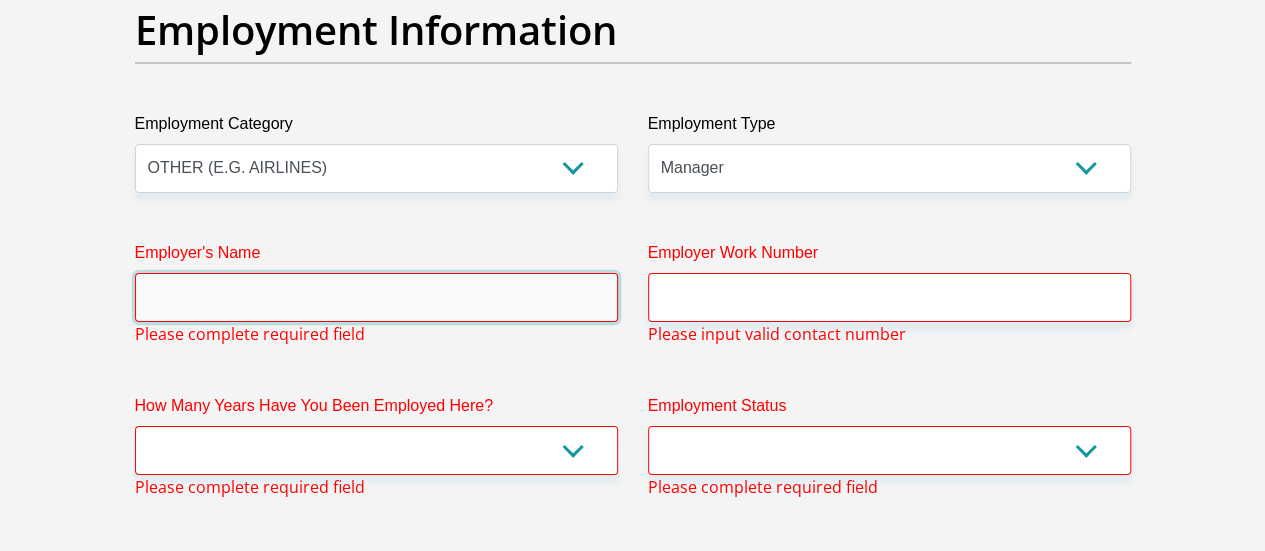 click on "Employer's Name" at bounding box center [376, 297] 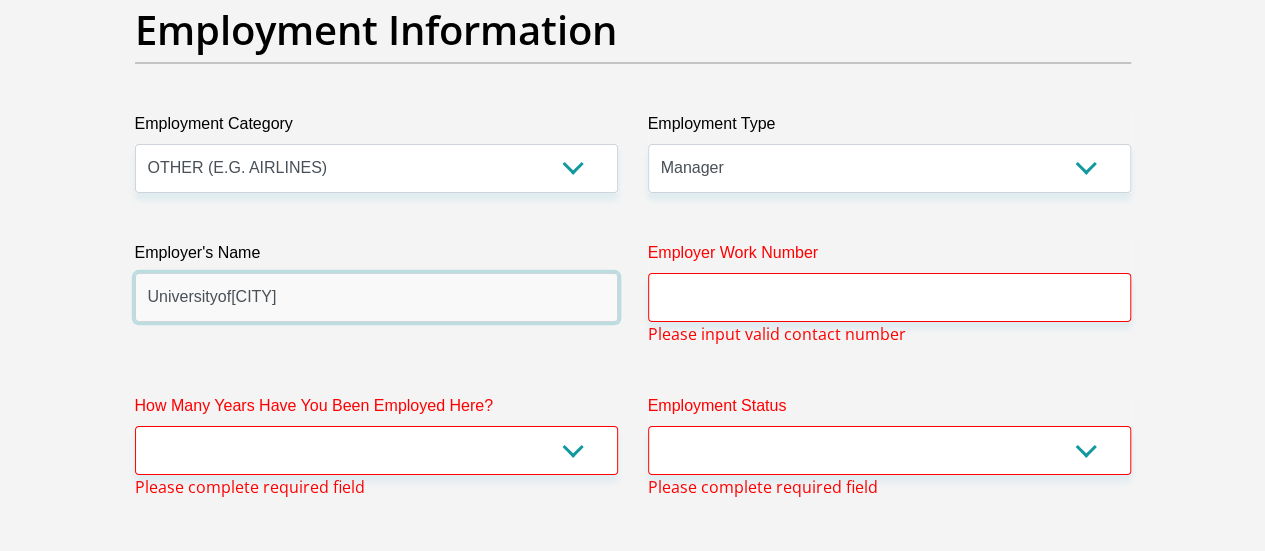 type on "Universityof[CITY]" 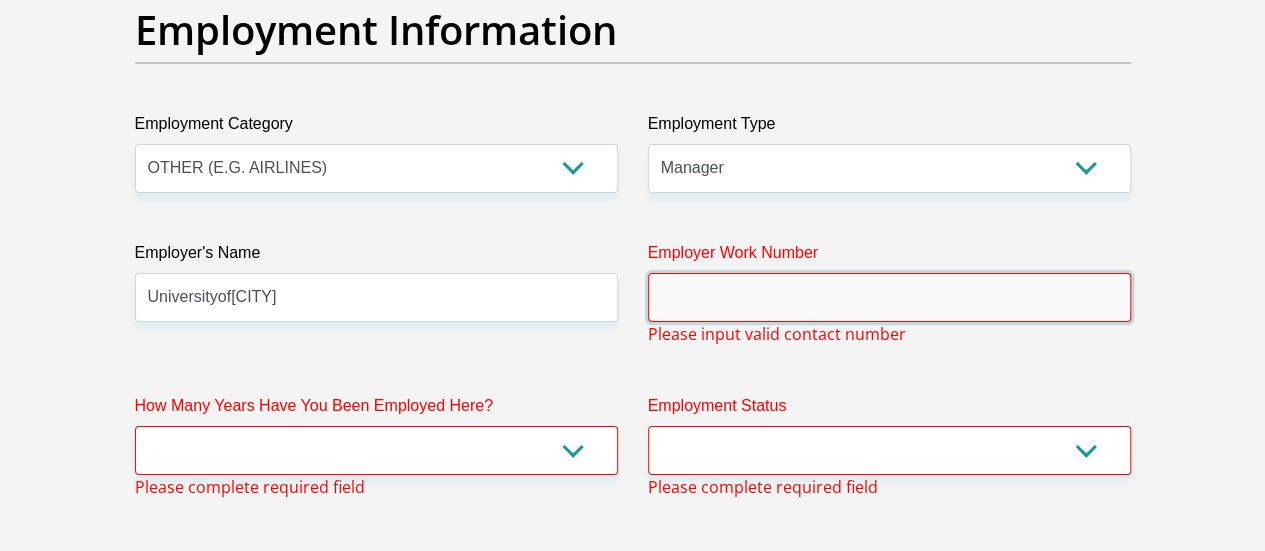 click on "Employer Work Number" at bounding box center [889, 297] 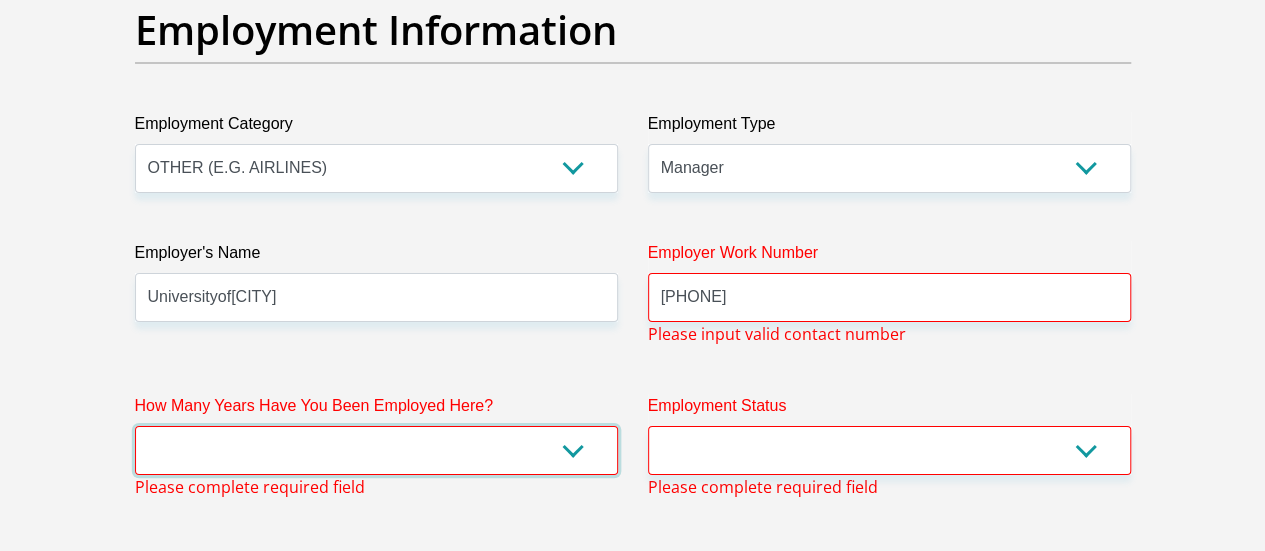 click on "less than 1 year
1-3 years
3-5 years
5+ years" at bounding box center (376, 450) 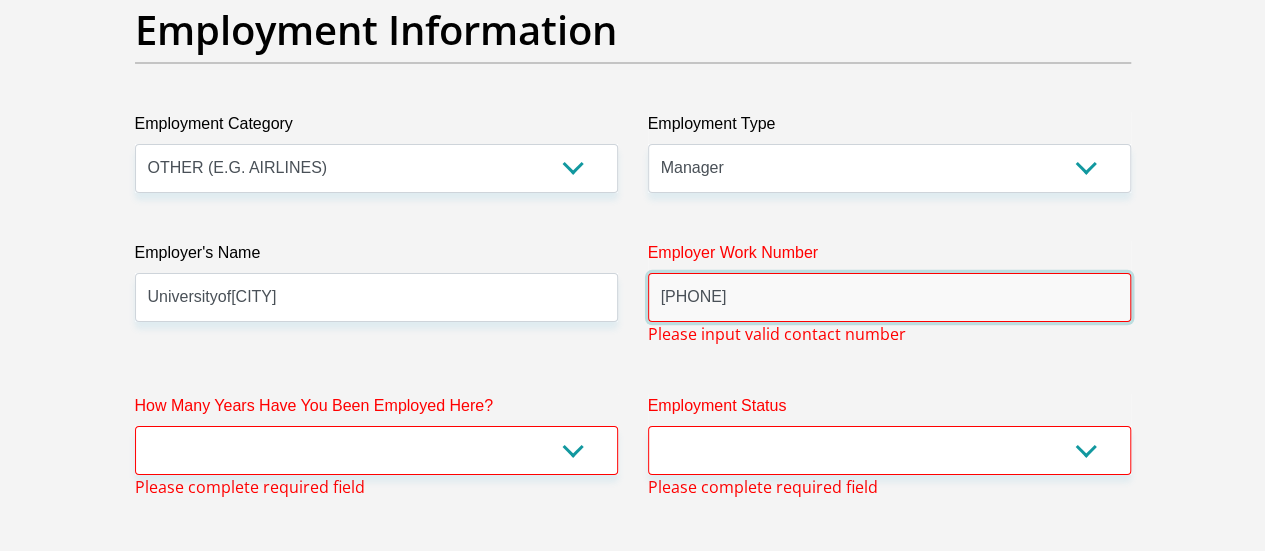 click on "[PHONE]" at bounding box center [889, 297] 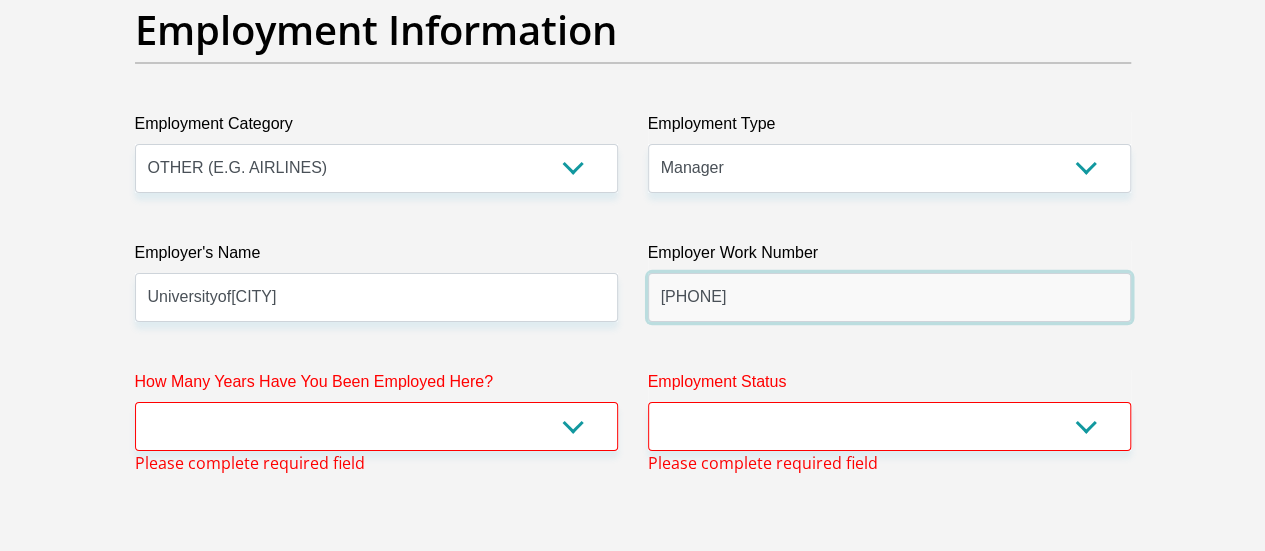 type on "[PHONE]" 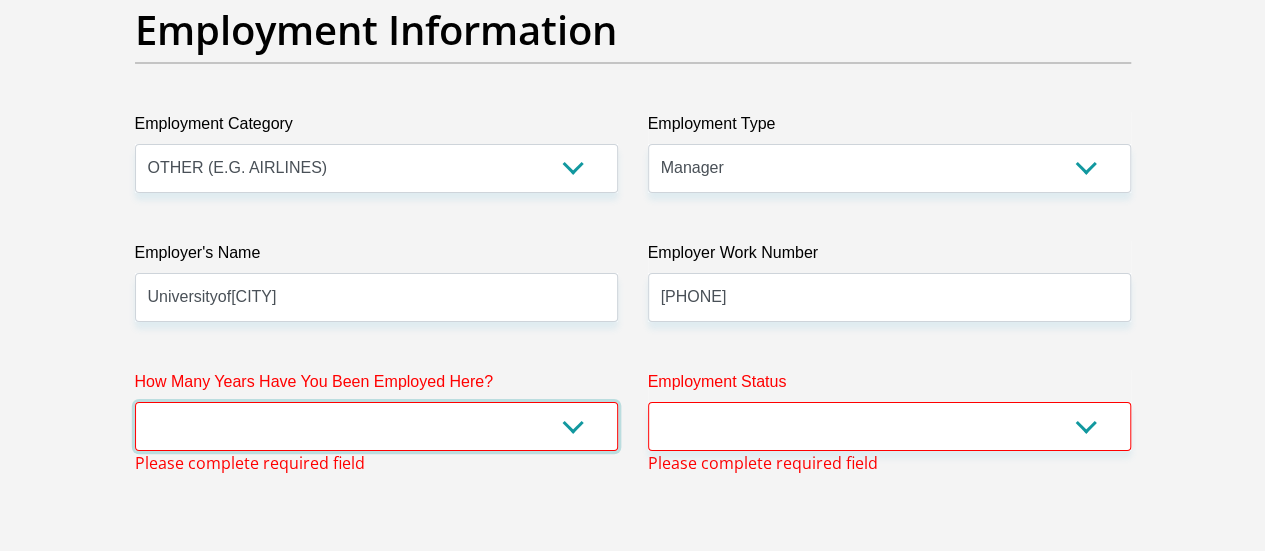 click on "less than 1 year
1-3 years
3-5 years
5+ years" at bounding box center (376, 426) 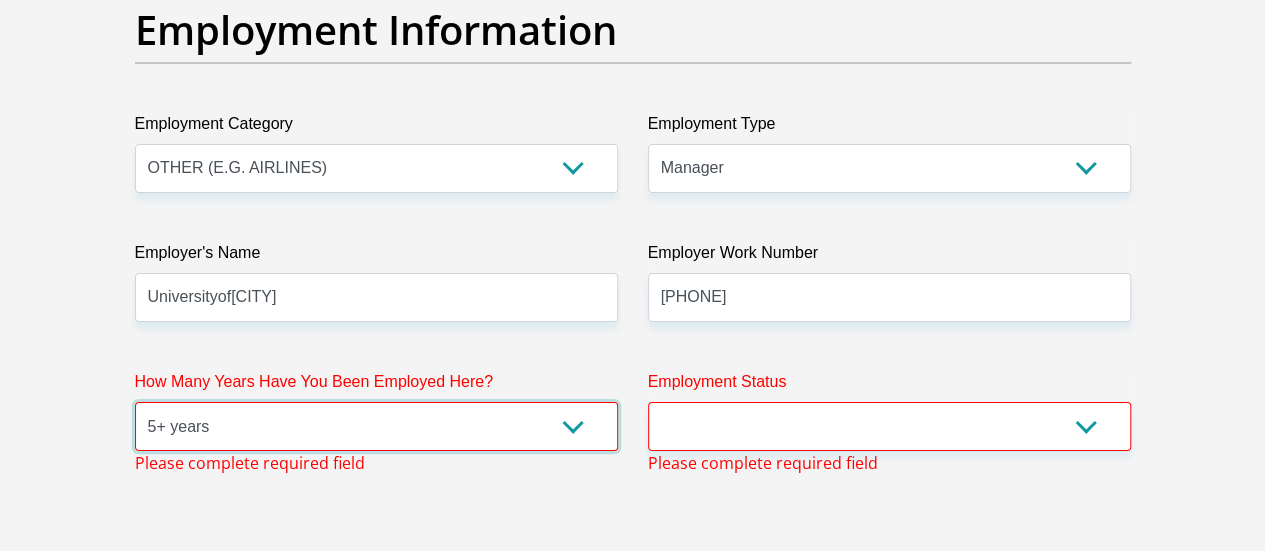 click on "less than 1 year
1-3 years
3-5 years
5+ years" at bounding box center (376, 426) 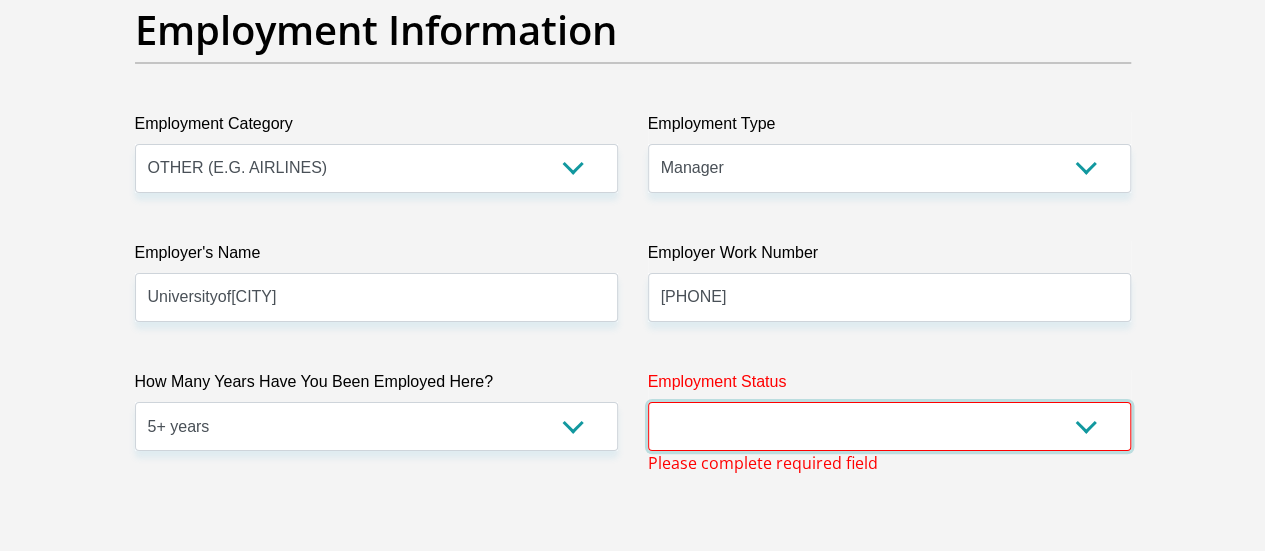 click on "Permanent/Full-time
Part-time/Casual
Contract Worker
Self-Employed
Housewife
Retired
Student
Medically Boarded
Disability
Unemployed" at bounding box center (889, 426) 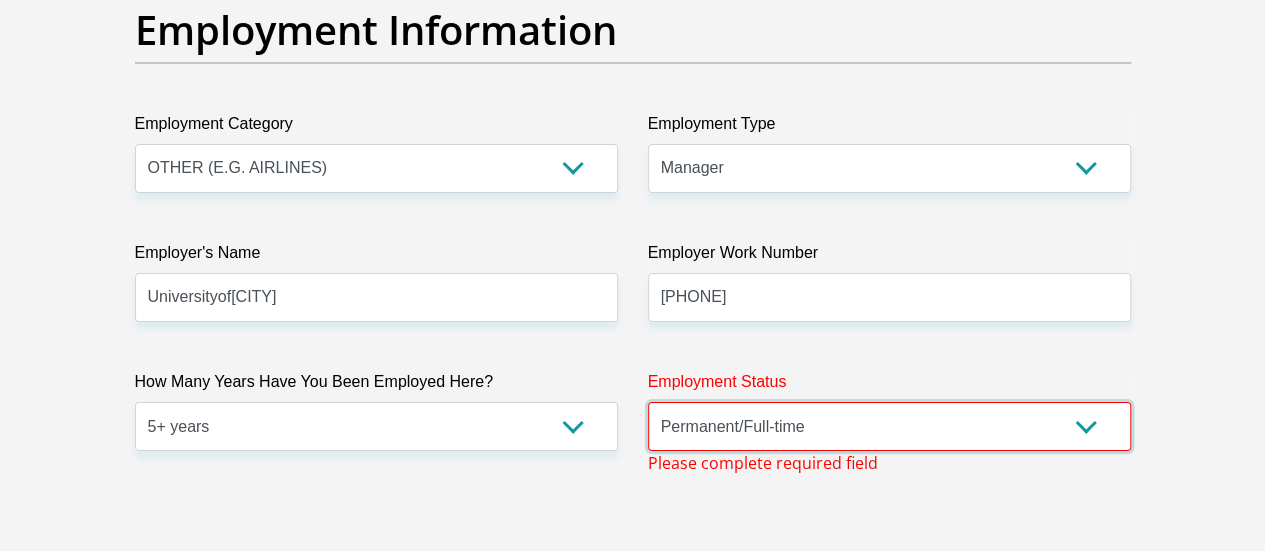 click on "Permanent/Full-time
Part-time/Casual
Contract Worker
Self-Employed
Housewife
Retired
Student
Medically Boarded
Disability
Unemployed" at bounding box center (889, 426) 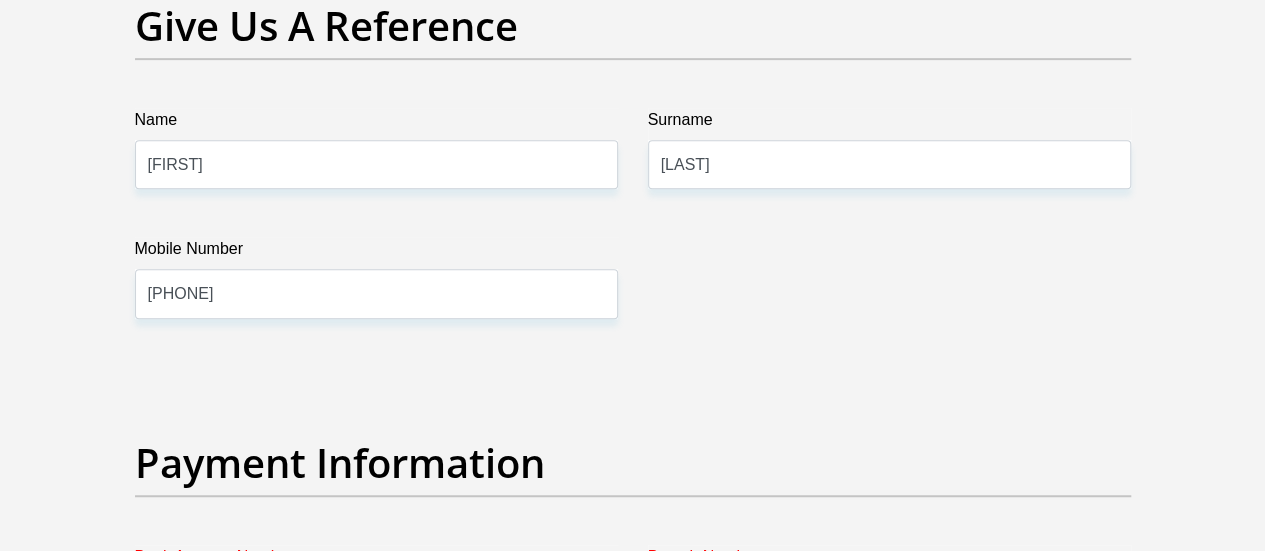 scroll, scrollTop: 4333, scrollLeft: 0, axis: vertical 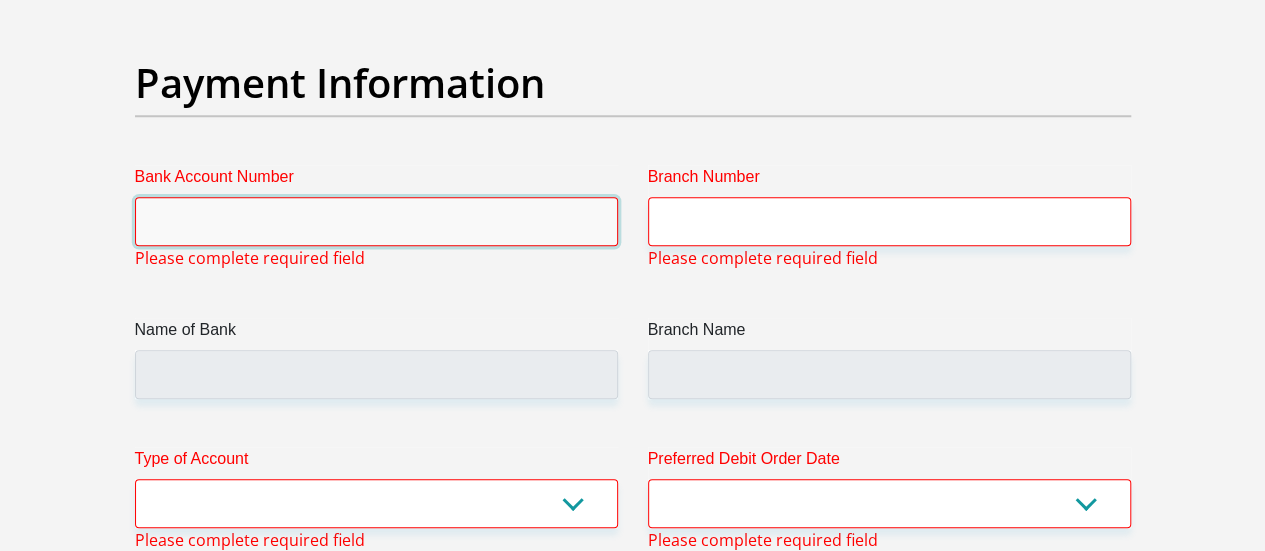 click on "Bank Account Number" at bounding box center [376, 221] 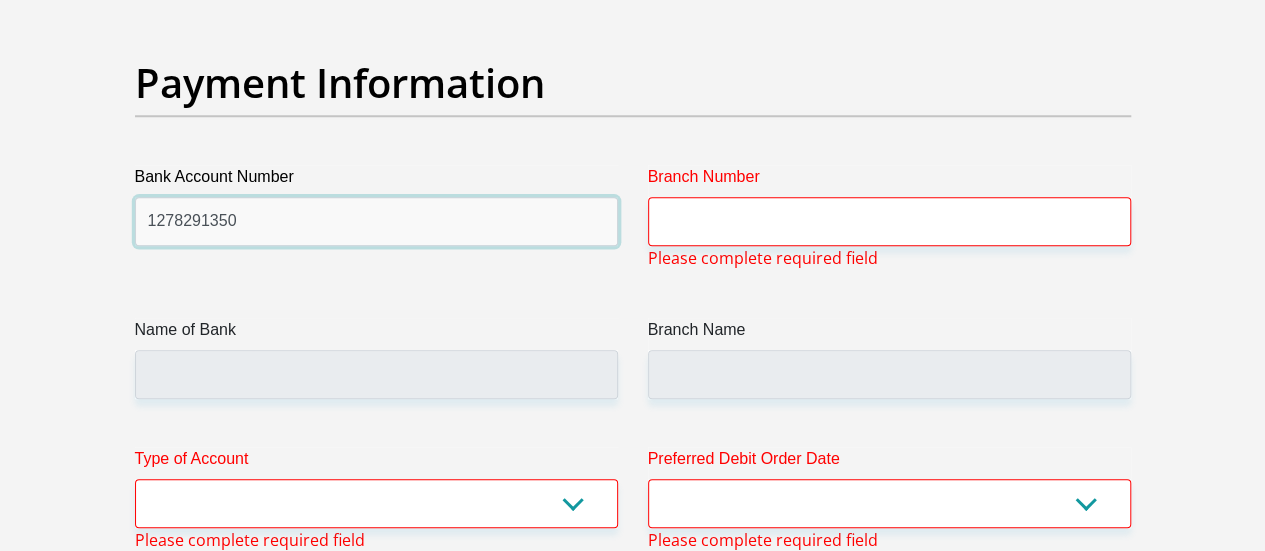 type on "1278291350" 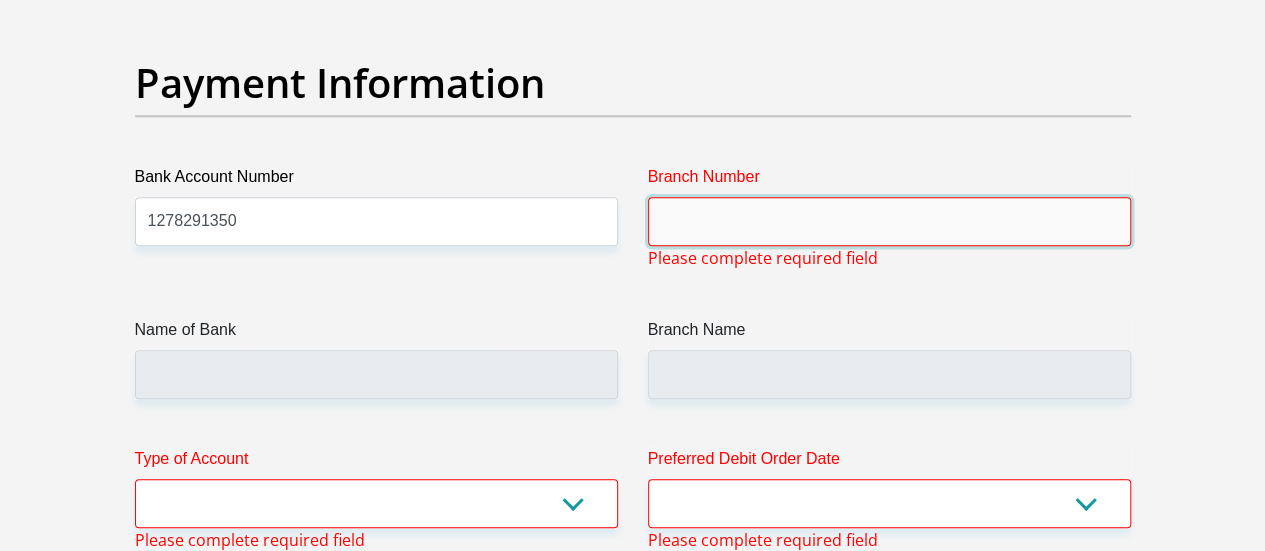 click on "Branch Number" at bounding box center (889, 221) 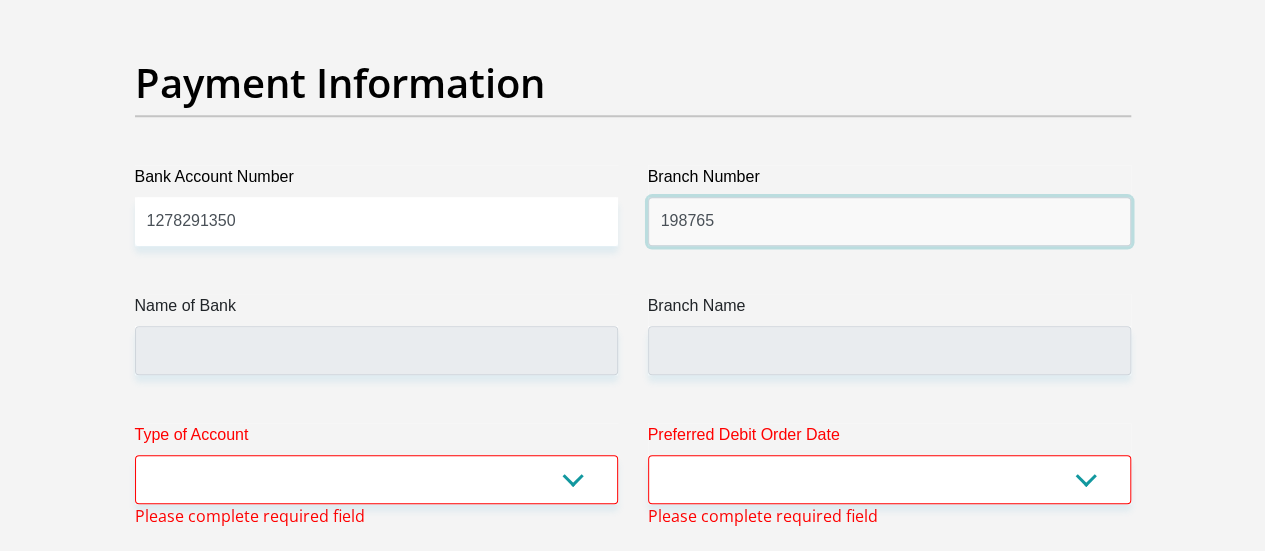 type on "198765" 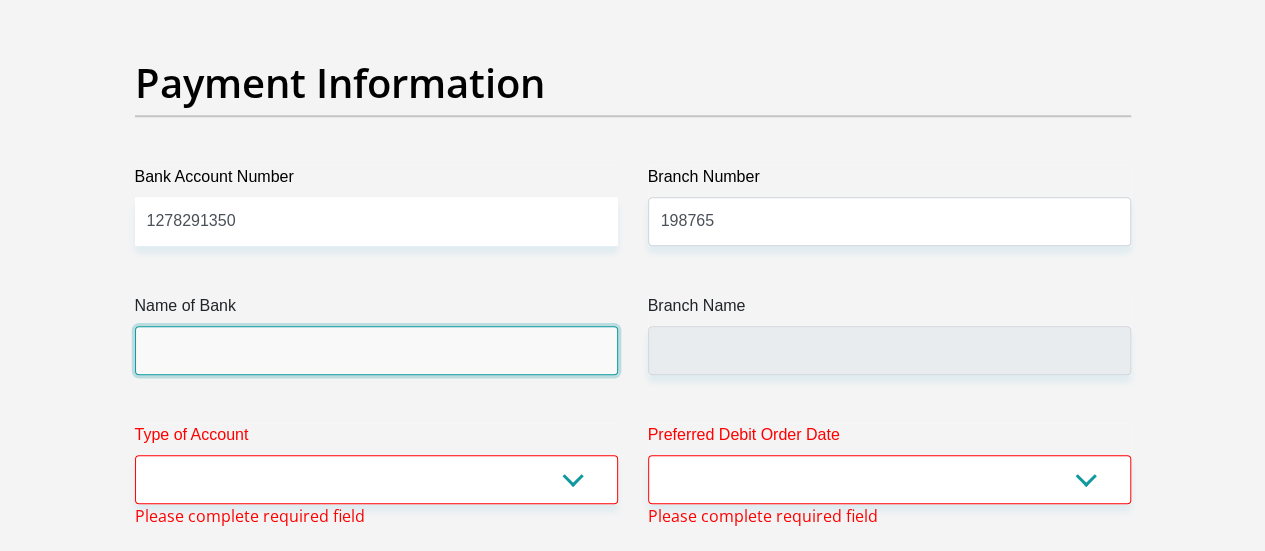 click on "Name of Bank" at bounding box center (376, 350) 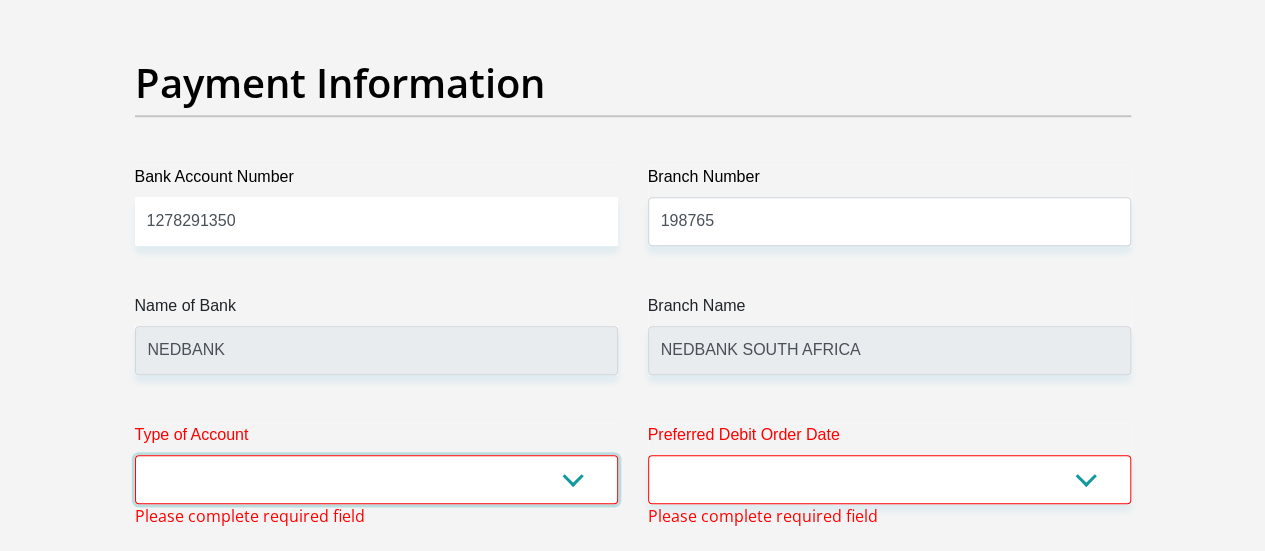 click on "Cheque
Savings" at bounding box center (376, 479) 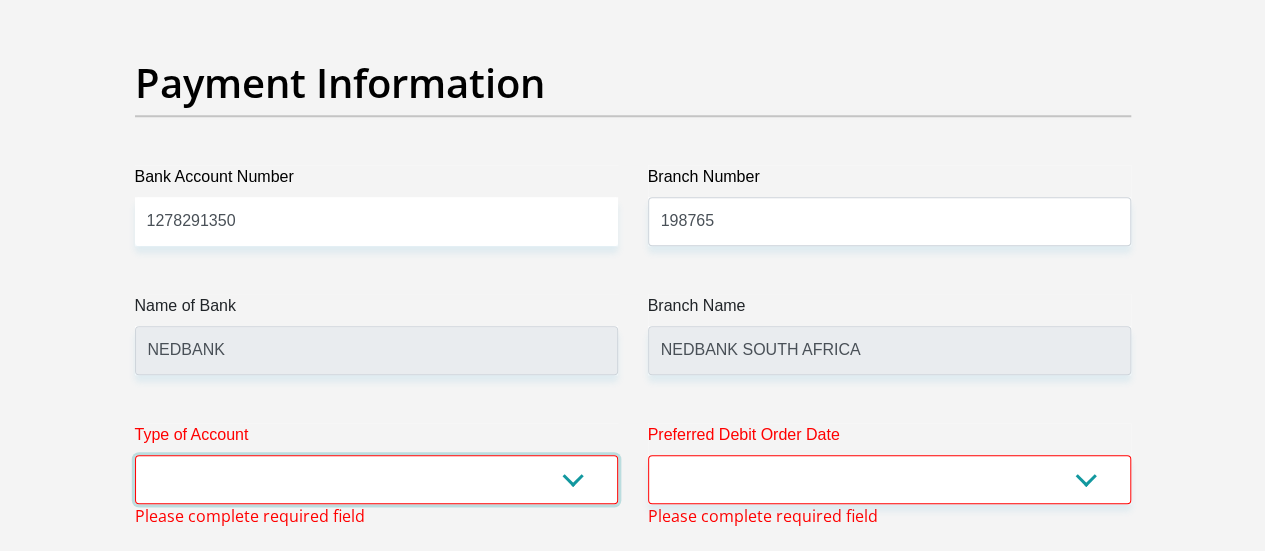 select on "SAV" 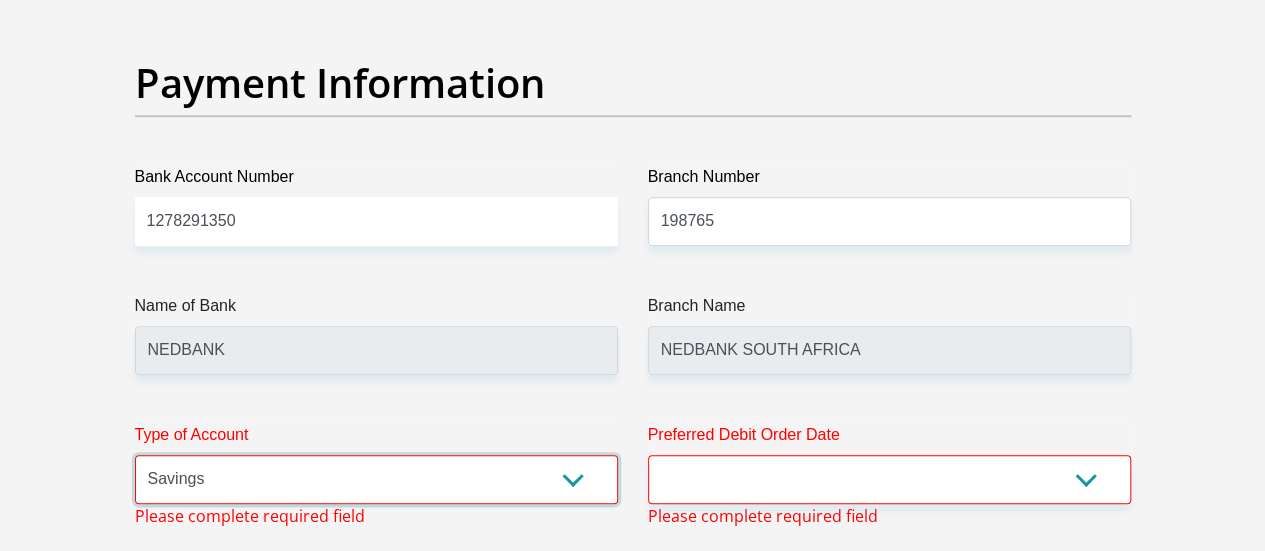 click on "Cheque
Savings" at bounding box center [376, 479] 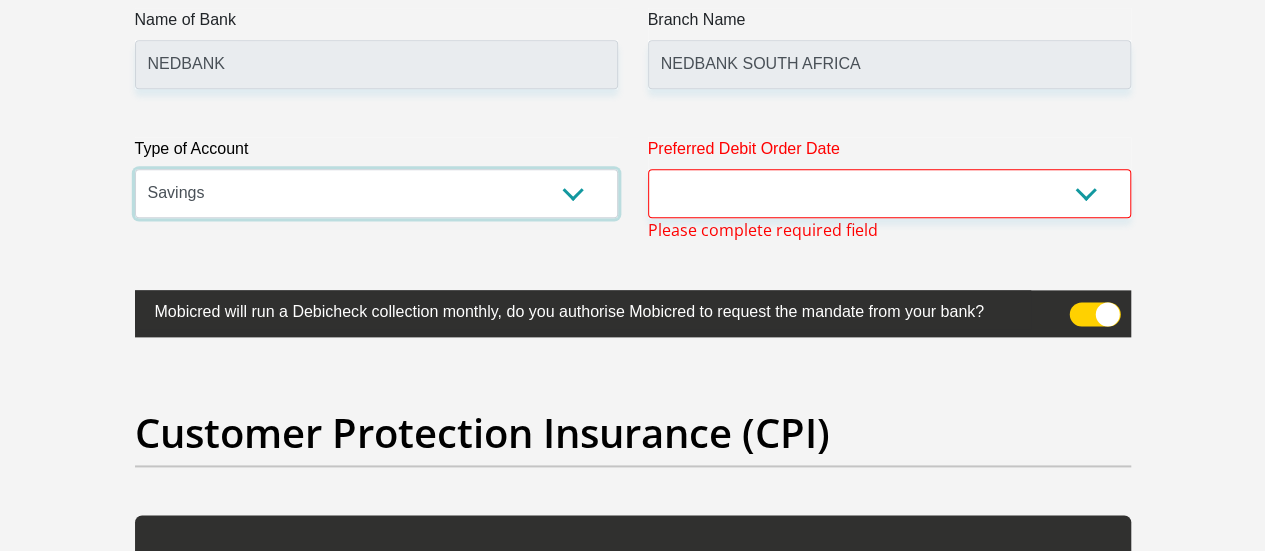 scroll, scrollTop: 4980, scrollLeft: 0, axis: vertical 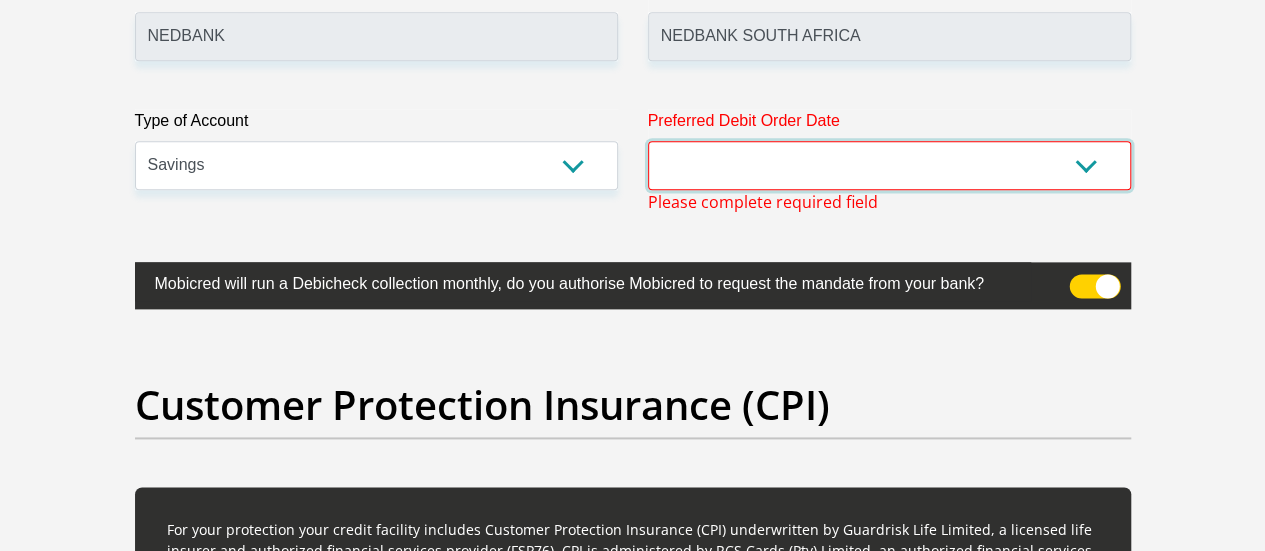 click on "1st
2nd
3rd
4th
5th
7th
18th
19th
20th
21st
22nd
23rd
24th
25th
26th
27th
28th
29th
30th" at bounding box center [889, 165] 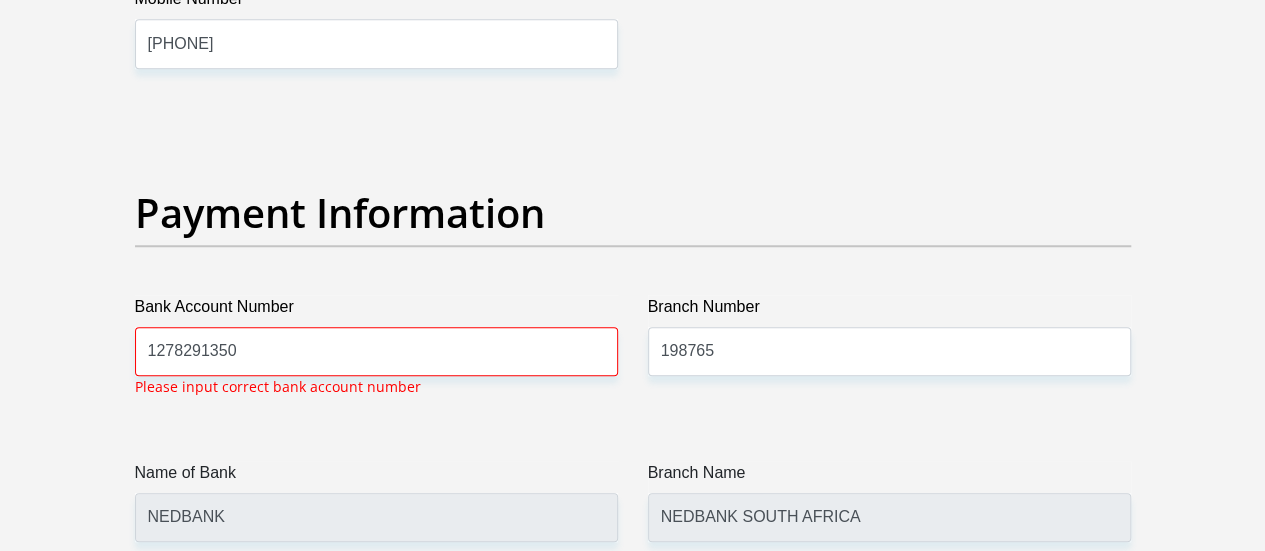 scroll, scrollTop: 4532, scrollLeft: 0, axis: vertical 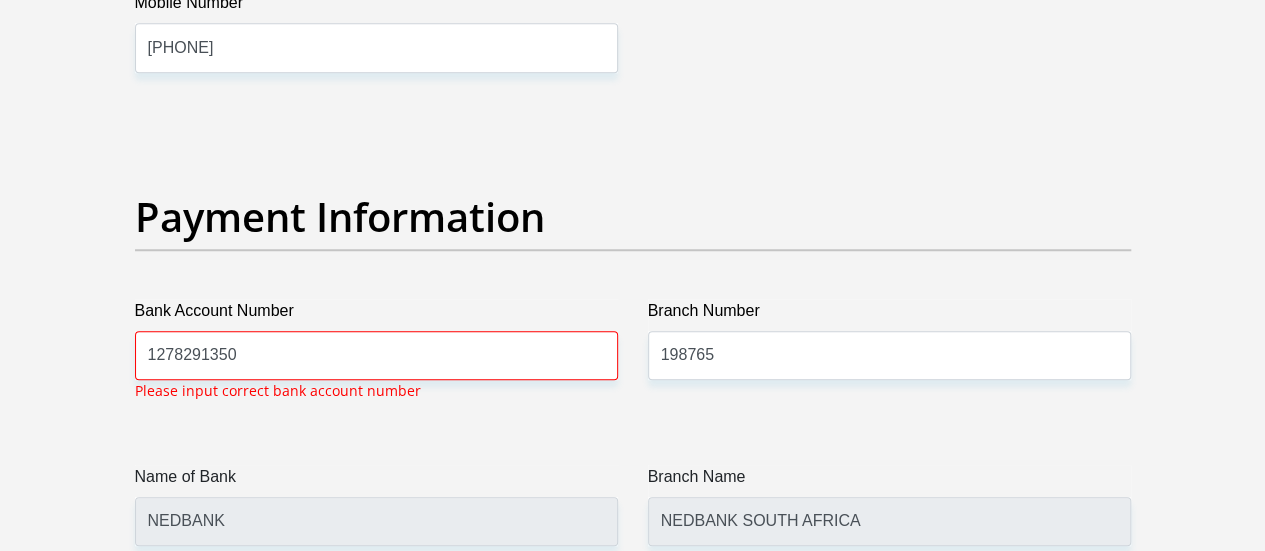 select on "25" 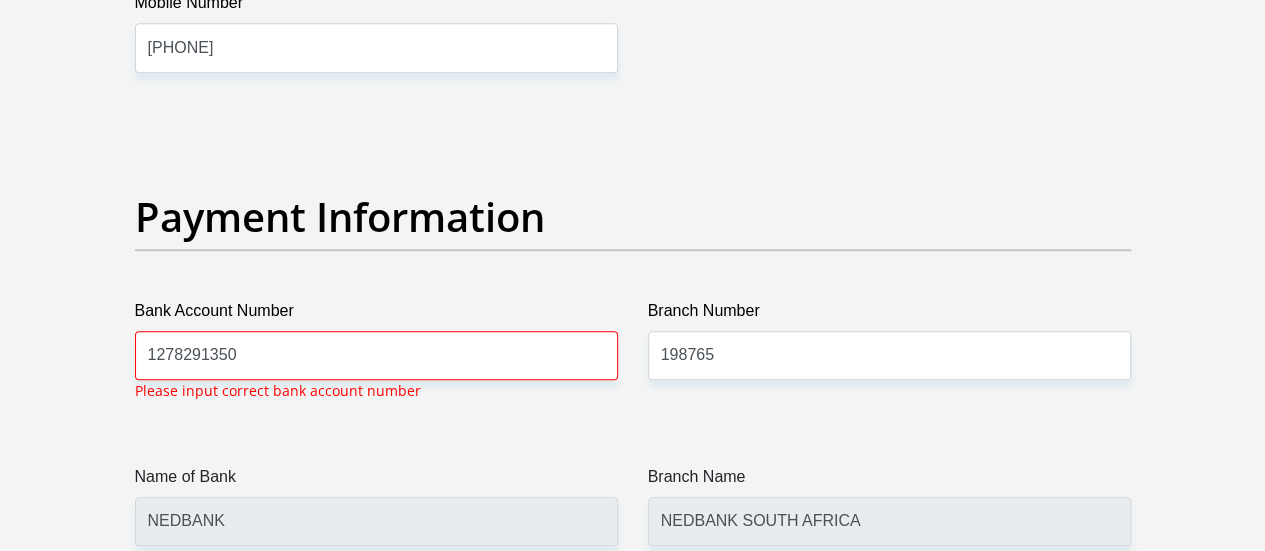 click on "1st
2nd
3rd
4th
5th
7th
18th
19th
20th
21st
22nd
23rd
24th
25th
26th
27th
28th
29th
30th" at bounding box center (889, 650) 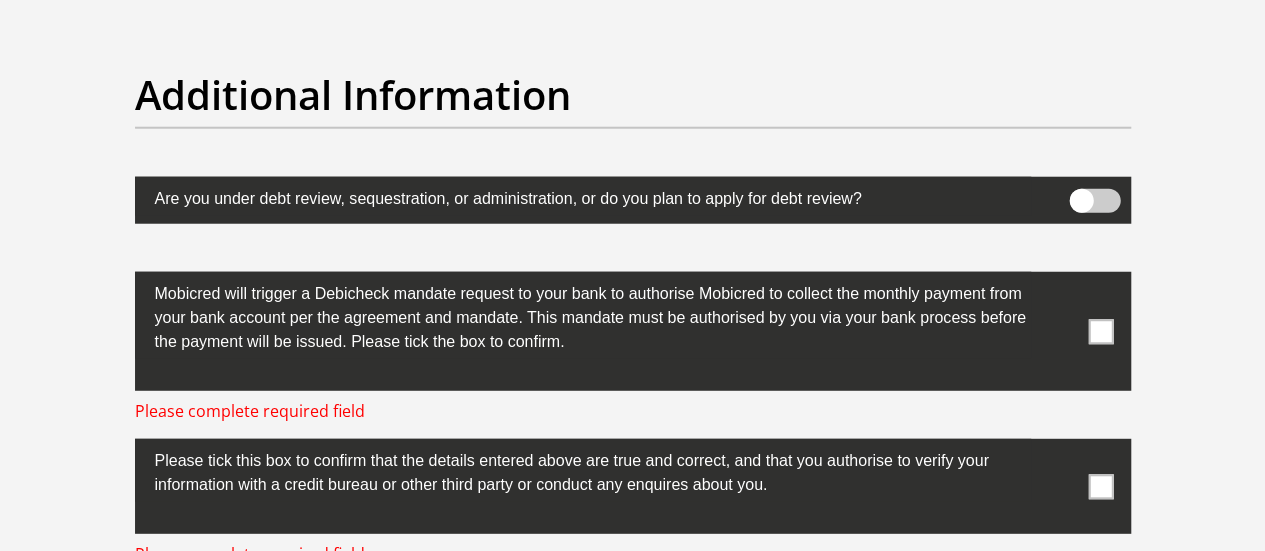 scroll, scrollTop: 6386, scrollLeft: 0, axis: vertical 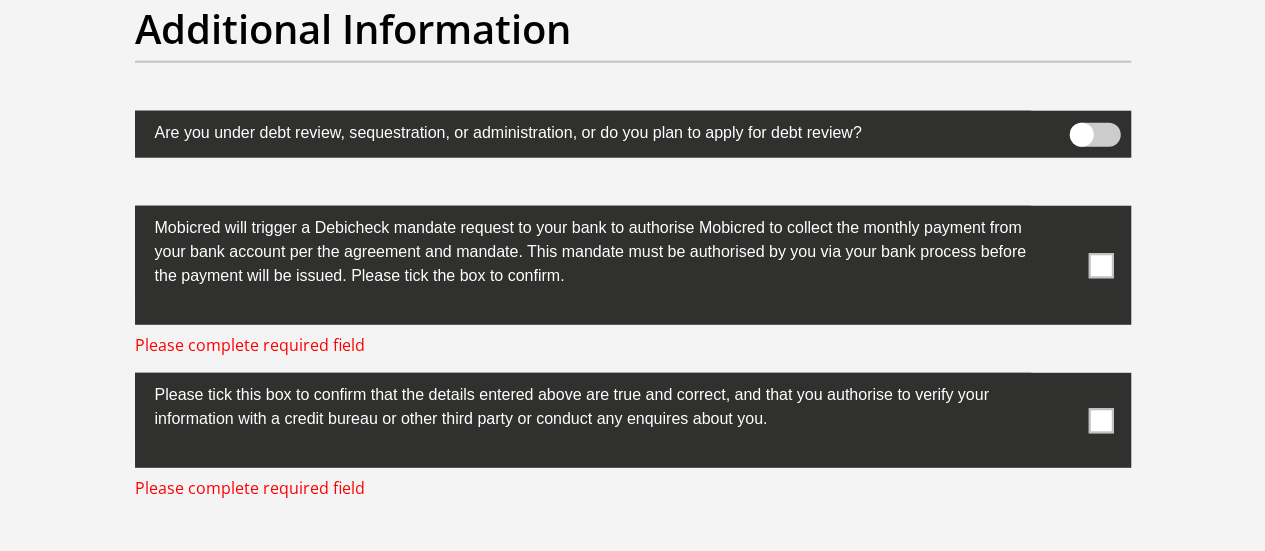 click at bounding box center [1100, 265] 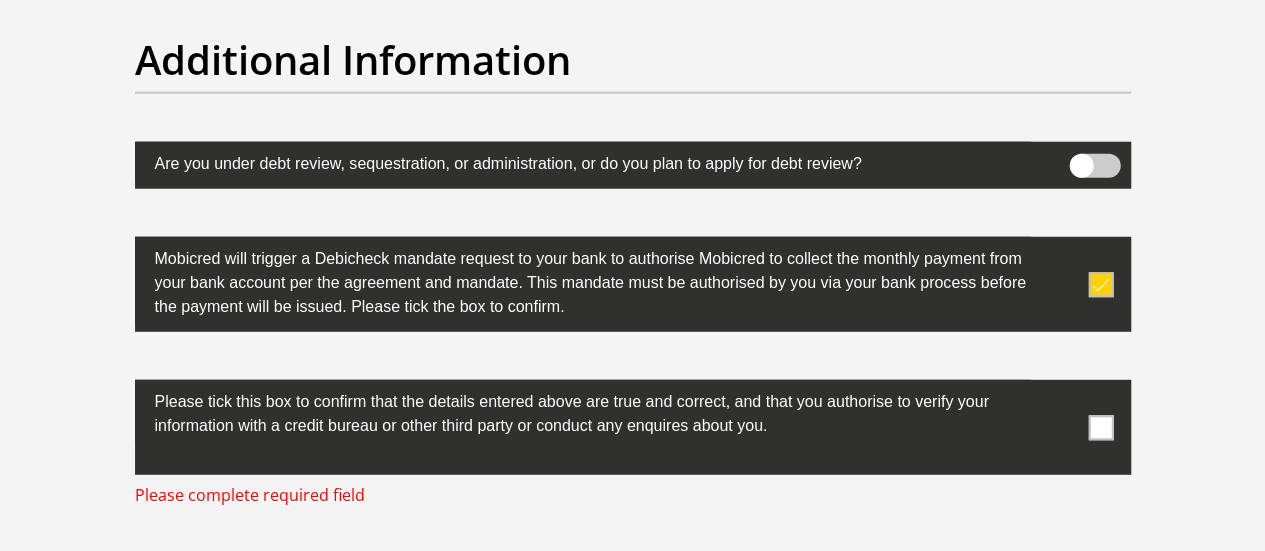 scroll, scrollTop: 6348, scrollLeft: 0, axis: vertical 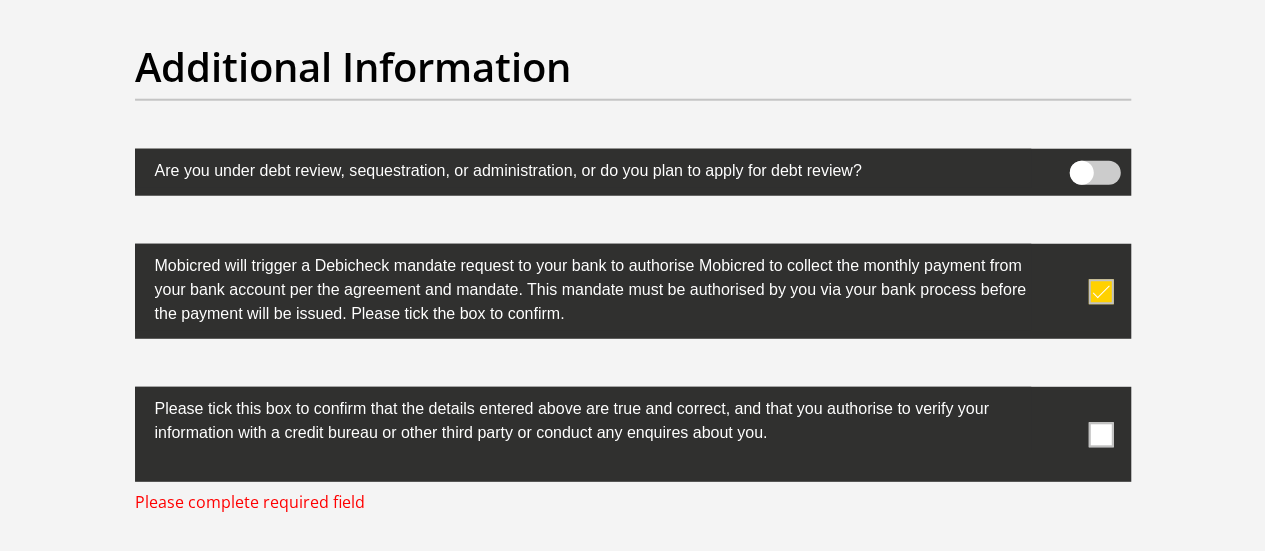click at bounding box center (1100, 434) 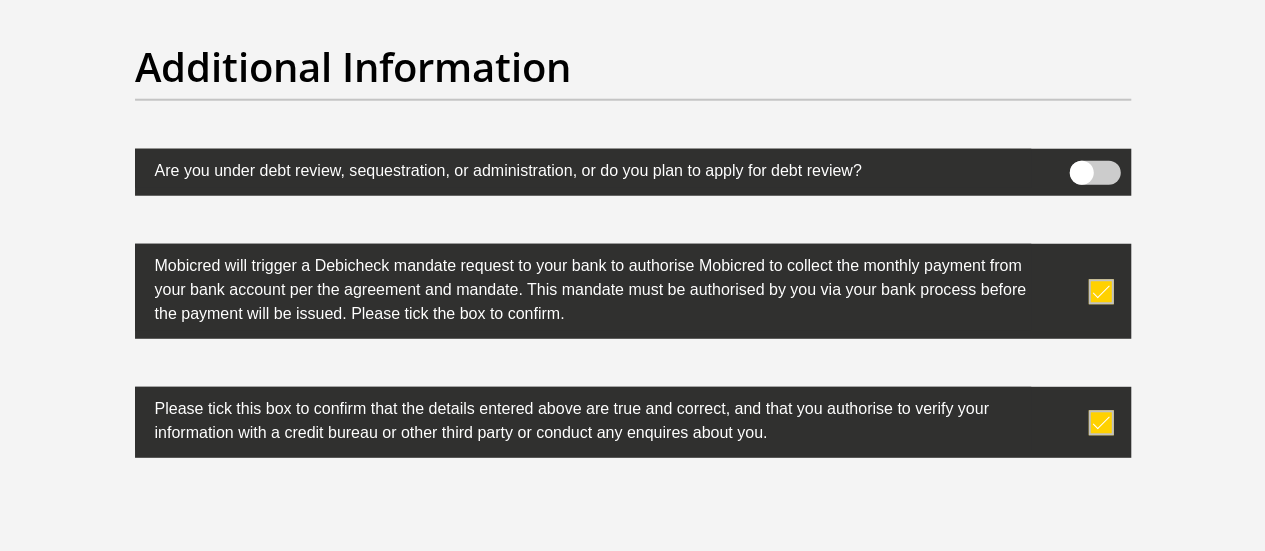 click at bounding box center (633, 545) 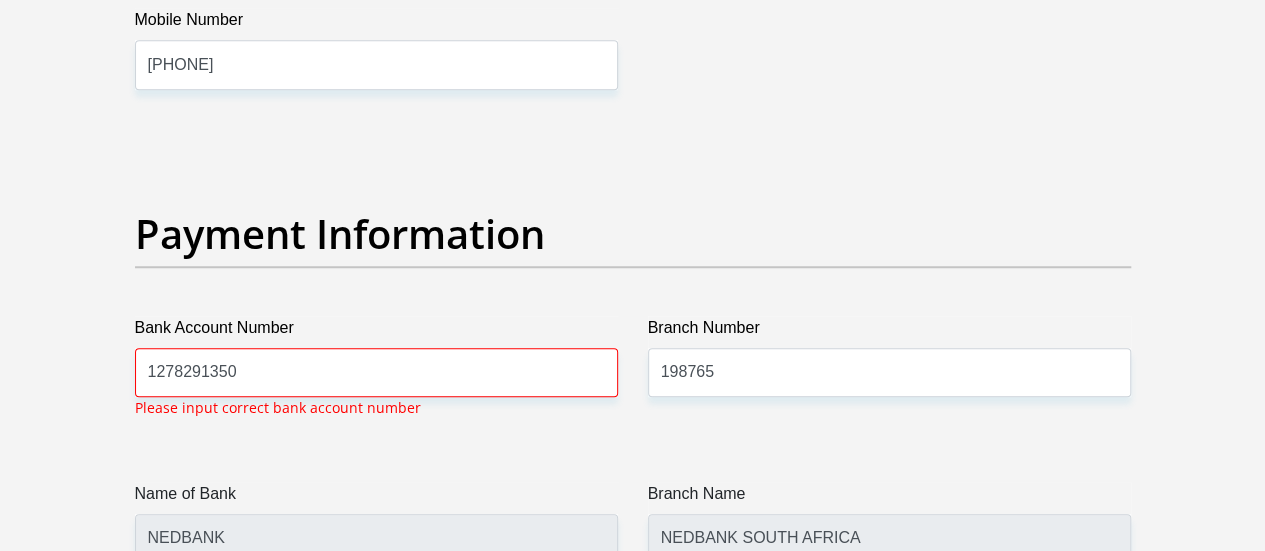 scroll, scrollTop: 4496, scrollLeft: 0, axis: vertical 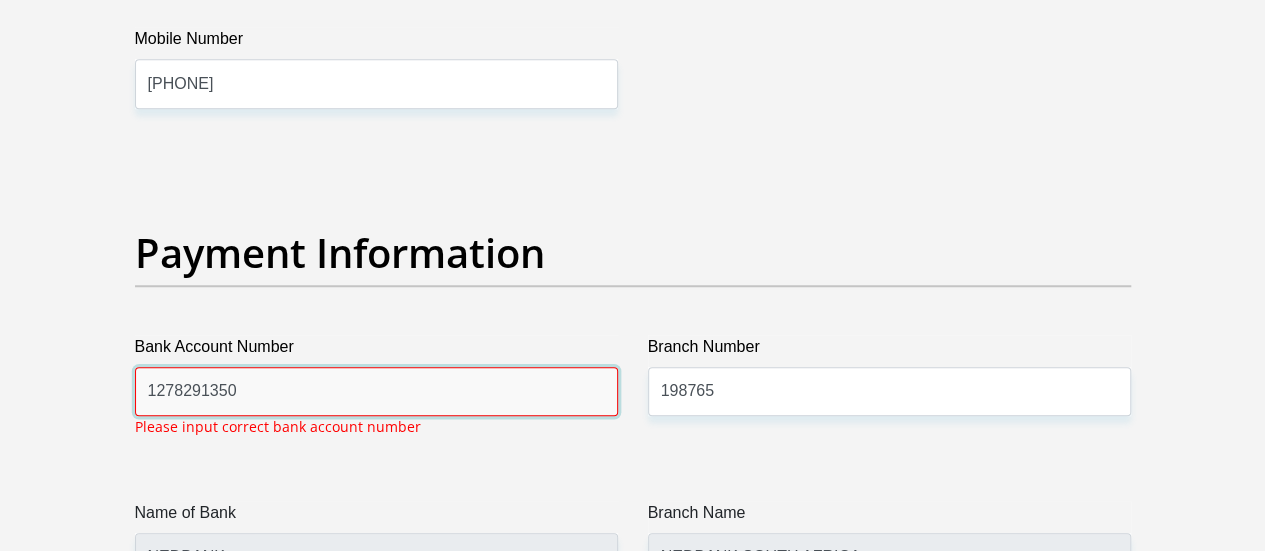 click on "1278291350" at bounding box center [376, 391] 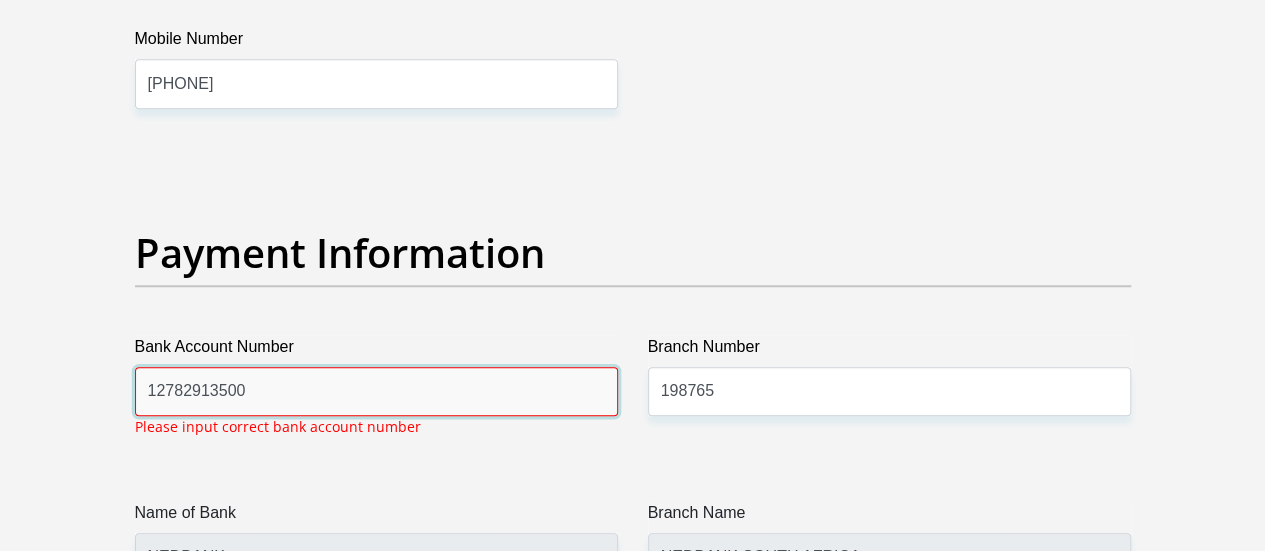 type on "1278291350" 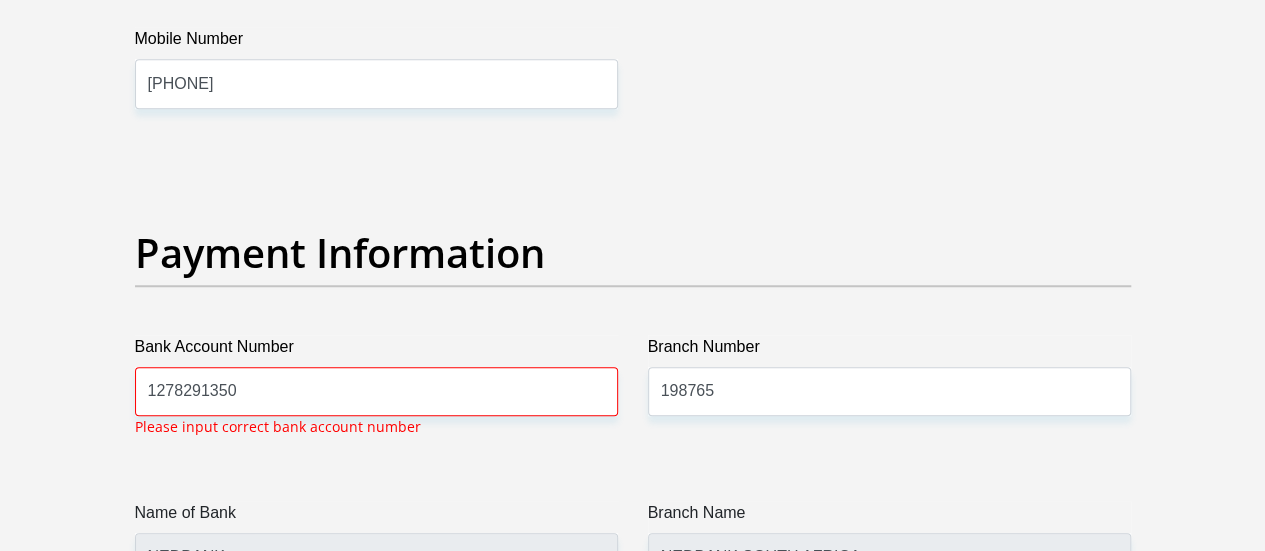 click on "Title
Mr
Ms
Mrs
Dr
Other
First Name
[FIRST]
Surname
[LAST]
ID Number
[ID NUMBER]
Please input valid ID number
Race
Black
Coloured
Indian
White
Other
Contact Number
[PHONE]
Please input valid contact number
Nationality
South Africa
Afghanistan
Aland Islands  Albania  Angola" at bounding box center (633, -836) 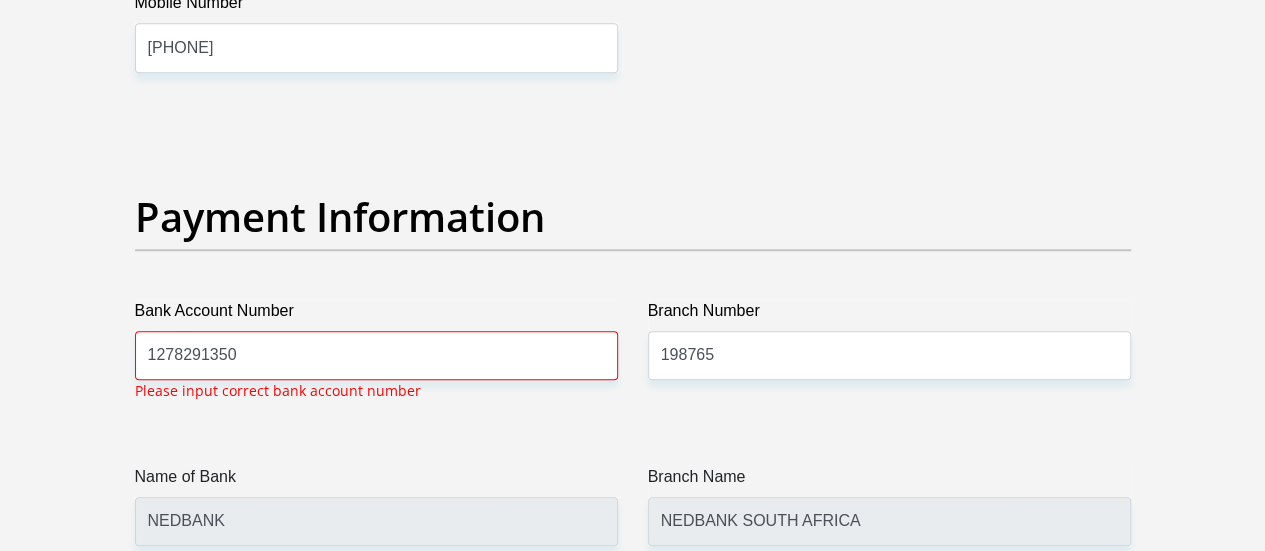 scroll, scrollTop: 6654, scrollLeft: 0, axis: vertical 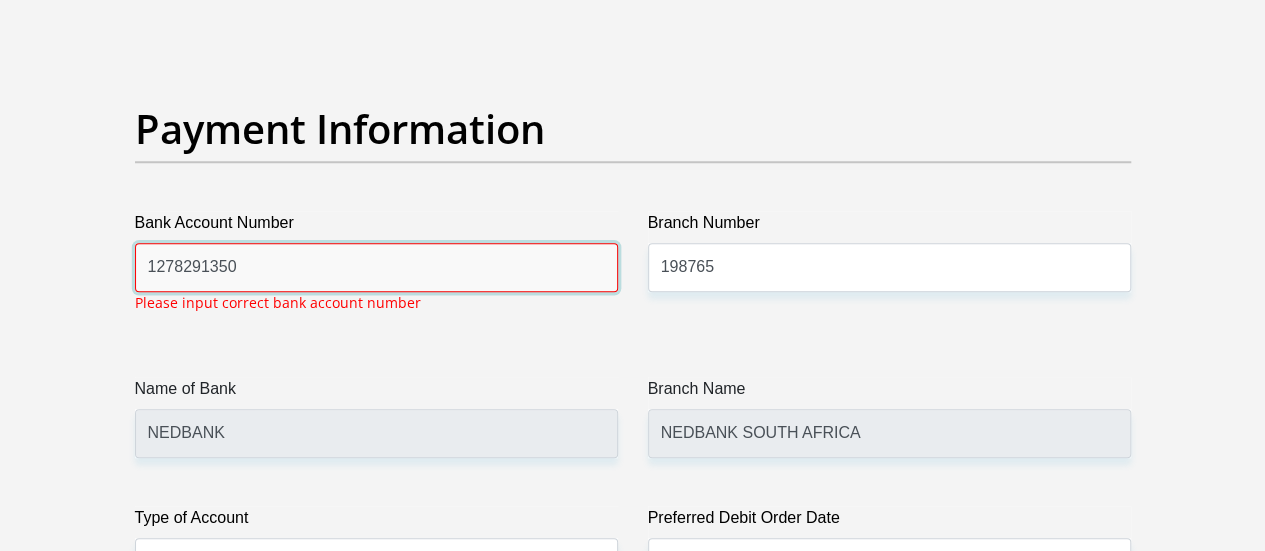 drag, startPoint x: 252, startPoint y: 197, endPoint x: 115, endPoint y: 180, distance: 138.05072 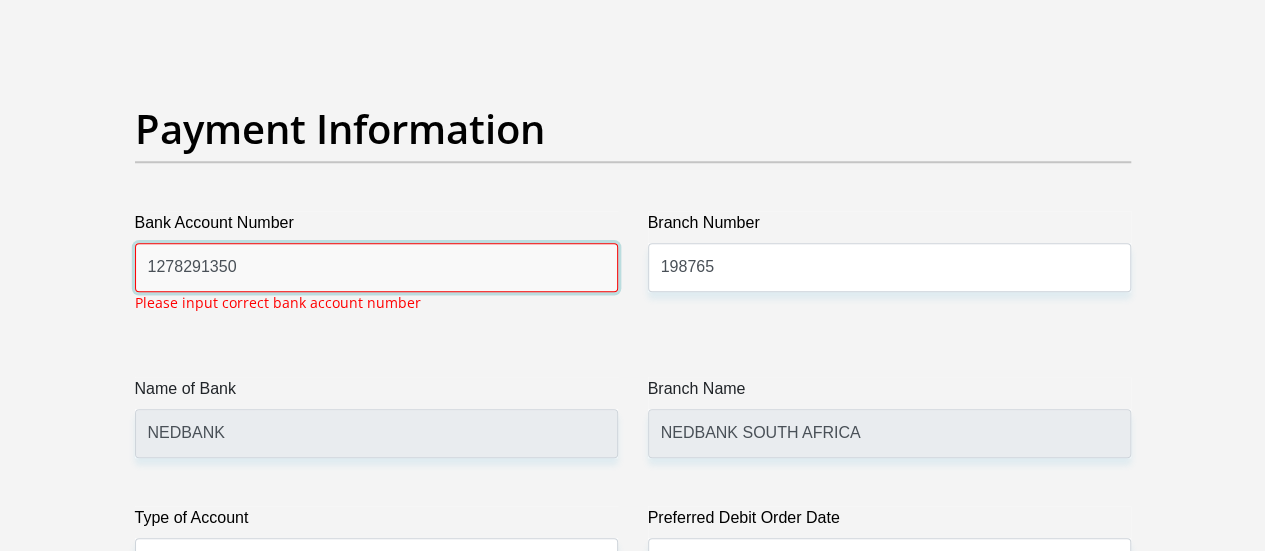 click on "Personal Details
Title
Mr
Ms
Mrs
Dr
Other
First Name
[FIRST]
Surname
[LAST]
ID Number
[ID NUMBER]
Please input valid ID number
Race
Black
Coloured
Indian
White
Other
Contact Number
[PHONE]
Please input valid contact number" at bounding box center [633, -954] 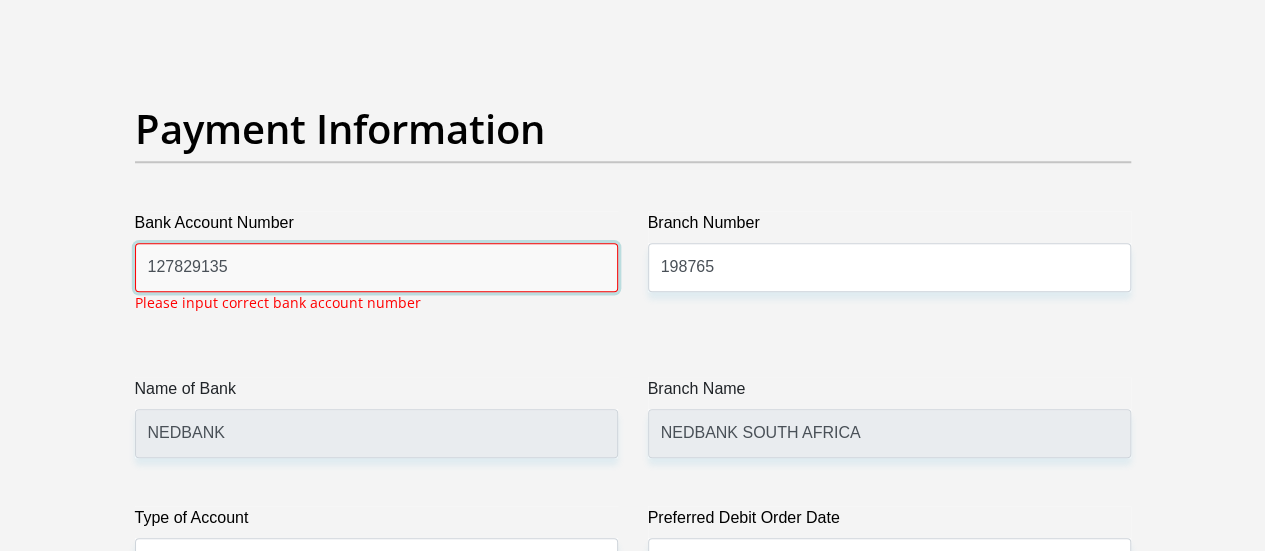type on "1278291350" 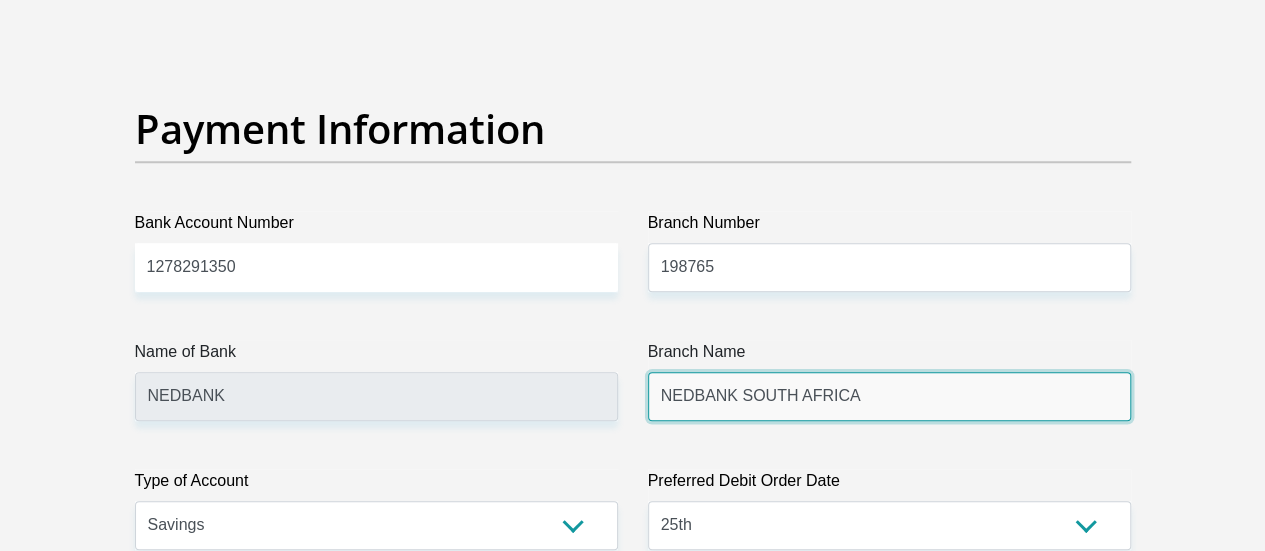 click on "Title
Mr
Ms
Mrs
Dr
Other
First Name
[FIRST]
Surname
[LAST]
ID Number
[ID NUMBER]
Please input valid ID number
Race
Black
Coloured
Indian
White
Other
Contact Number
[PHONE]
Please input valid contact number
Nationality
South Africa
Afghanistan
Aland Islands  Albania  Angola" at bounding box center (633, -979) 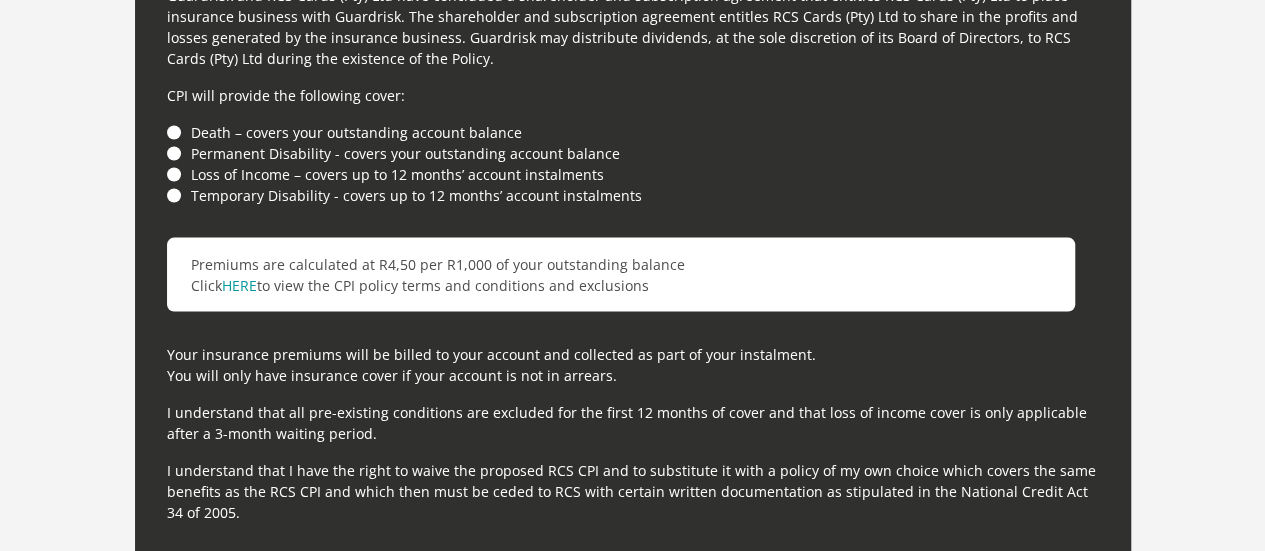 scroll, scrollTop: 5710, scrollLeft: 0, axis: vertical 